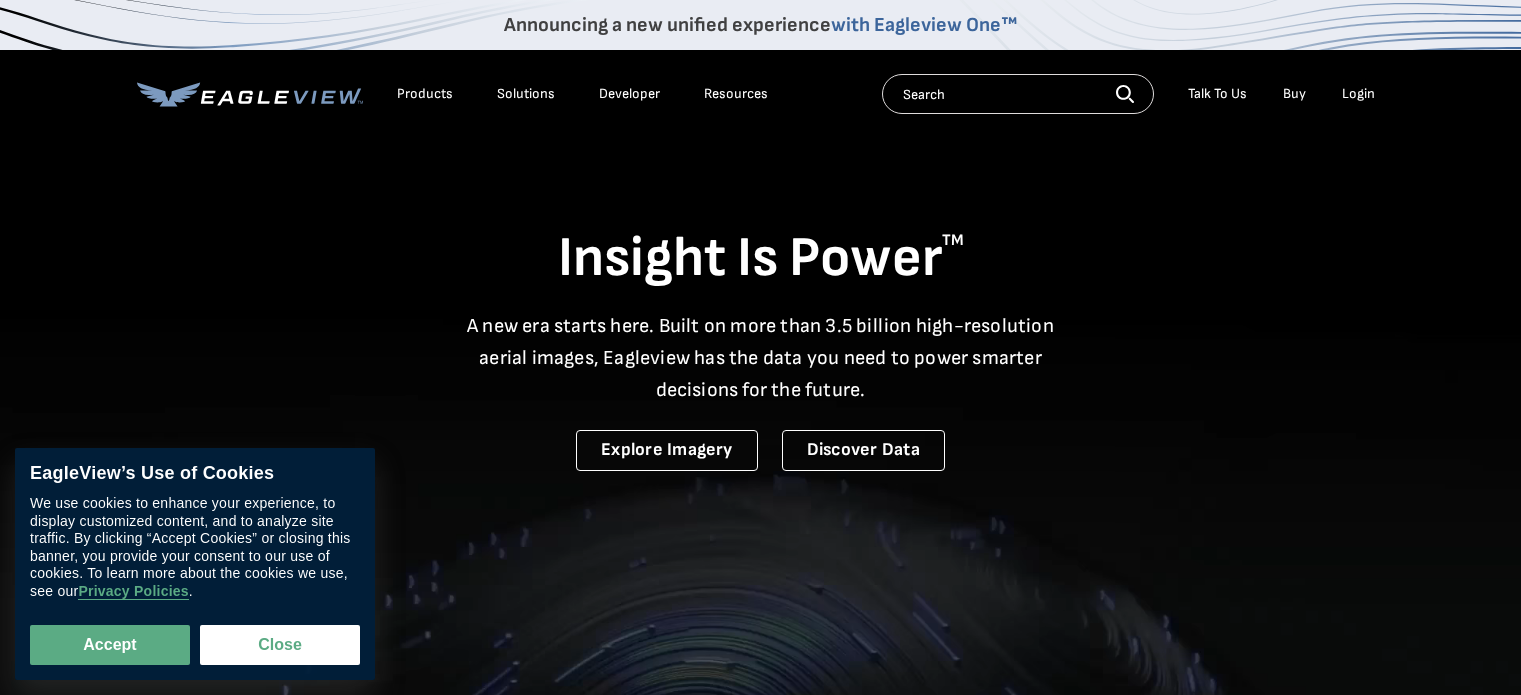 scroll, scrollTop: 0, scrollLeft: 0, axis: both 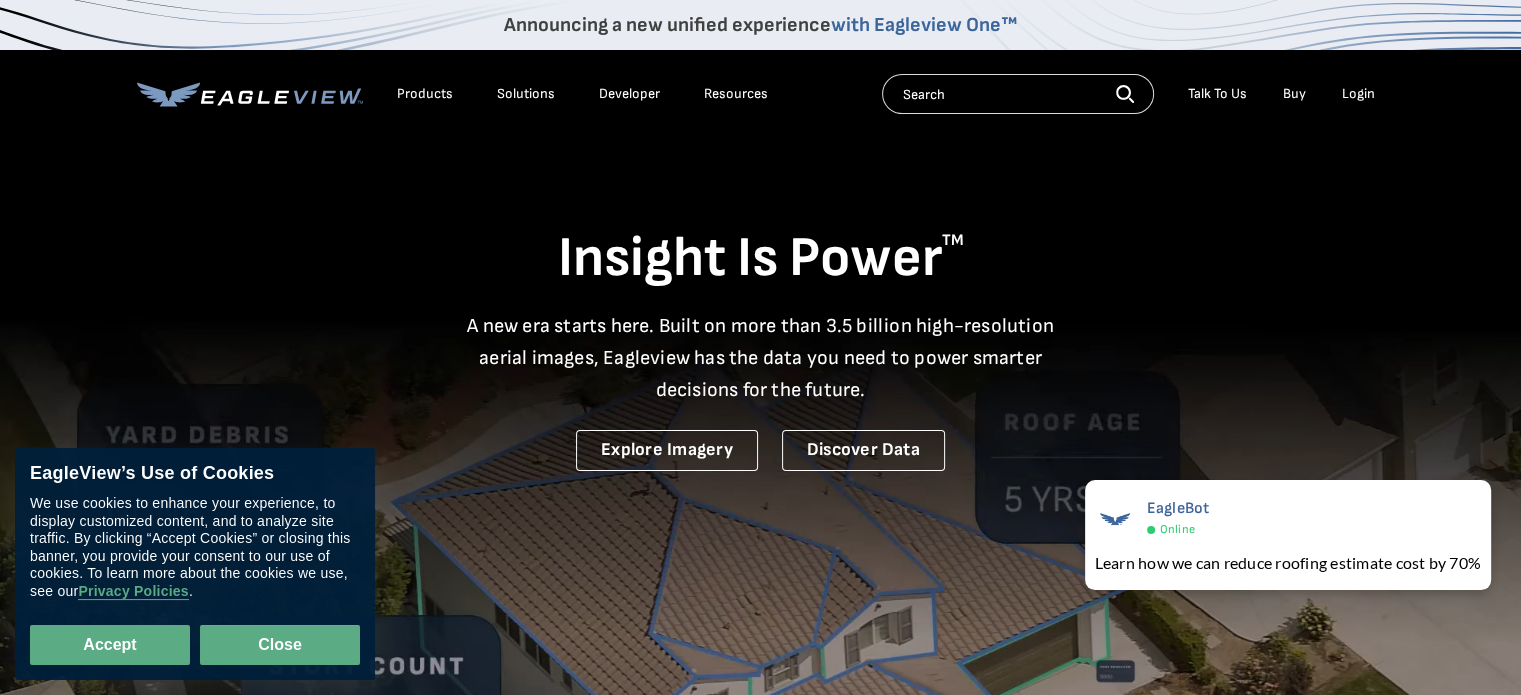 click on "Close" at bounding box center (280, 645) 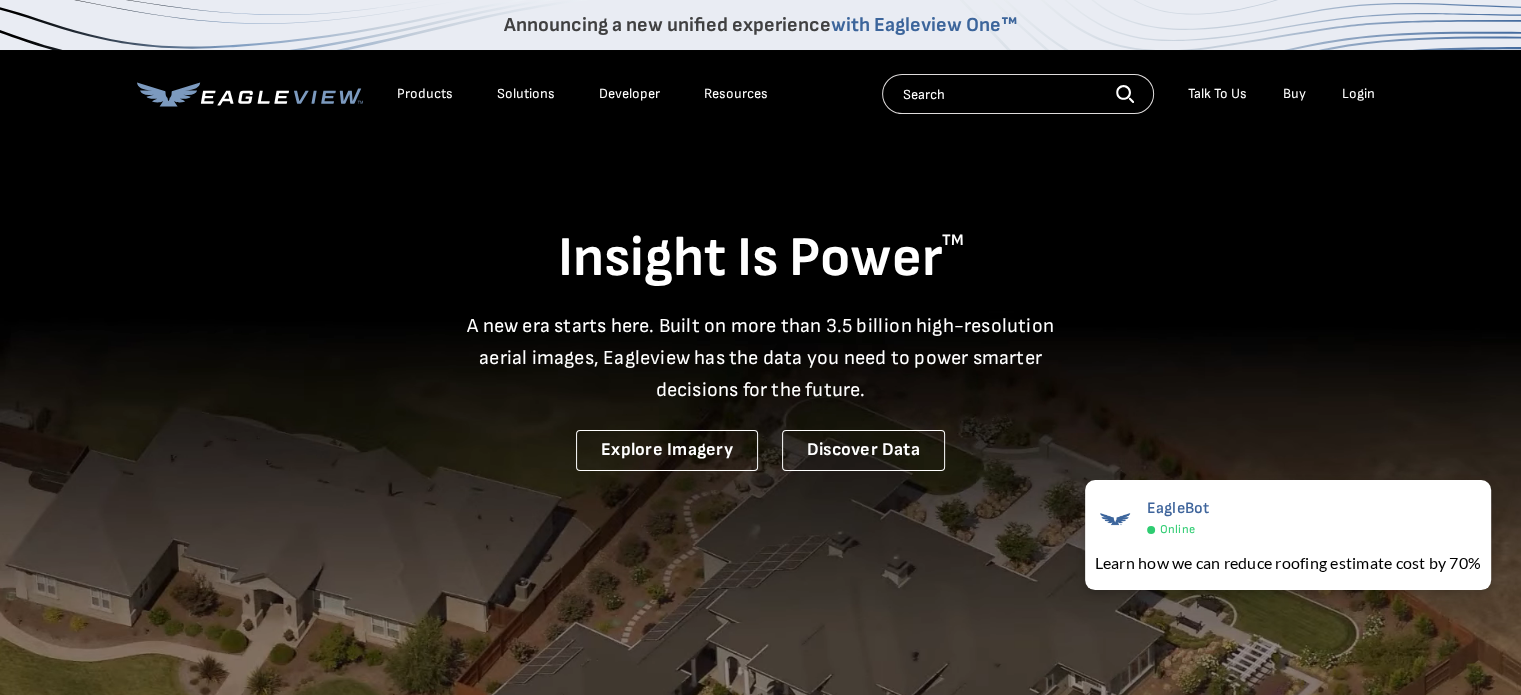 click on "Buy" at bounding box center (1294, 94) 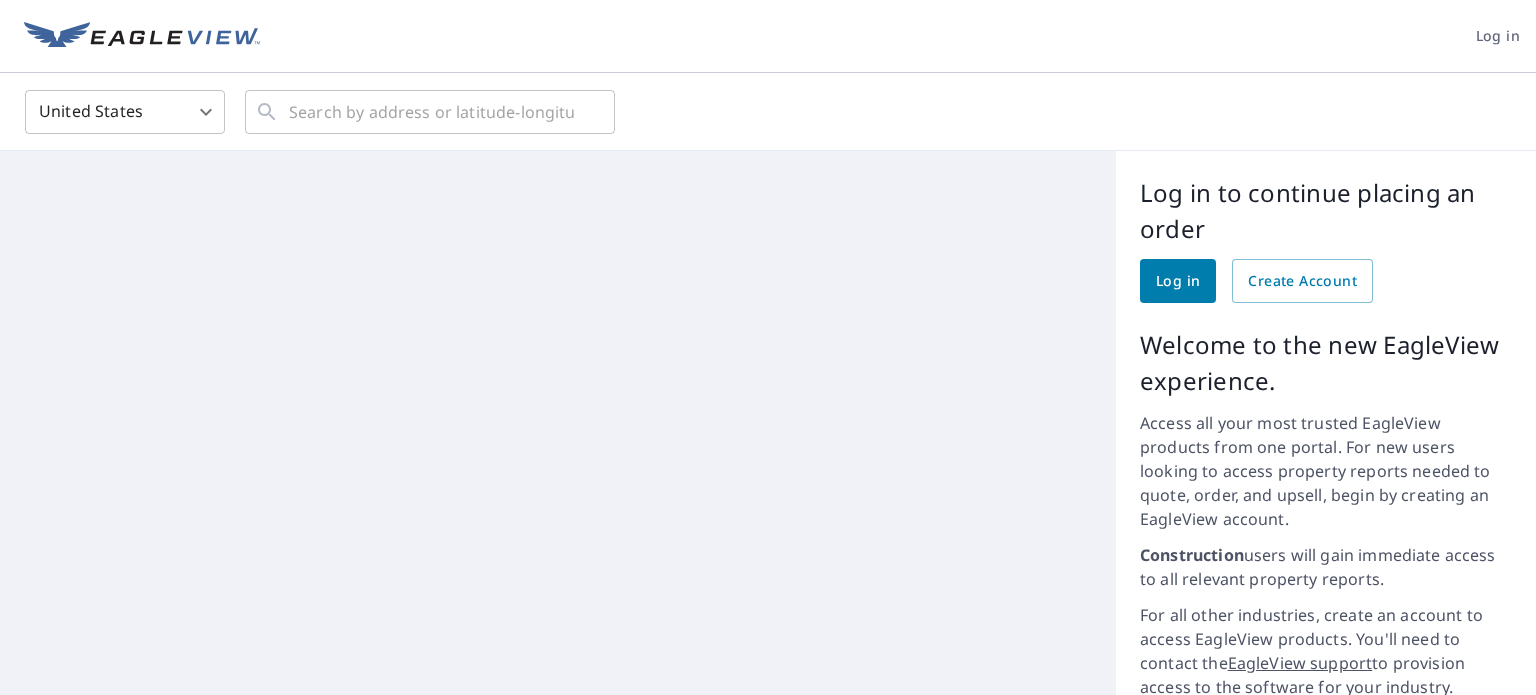 scroll, scrollTop: 0, scrollLeft: 0, axis: both 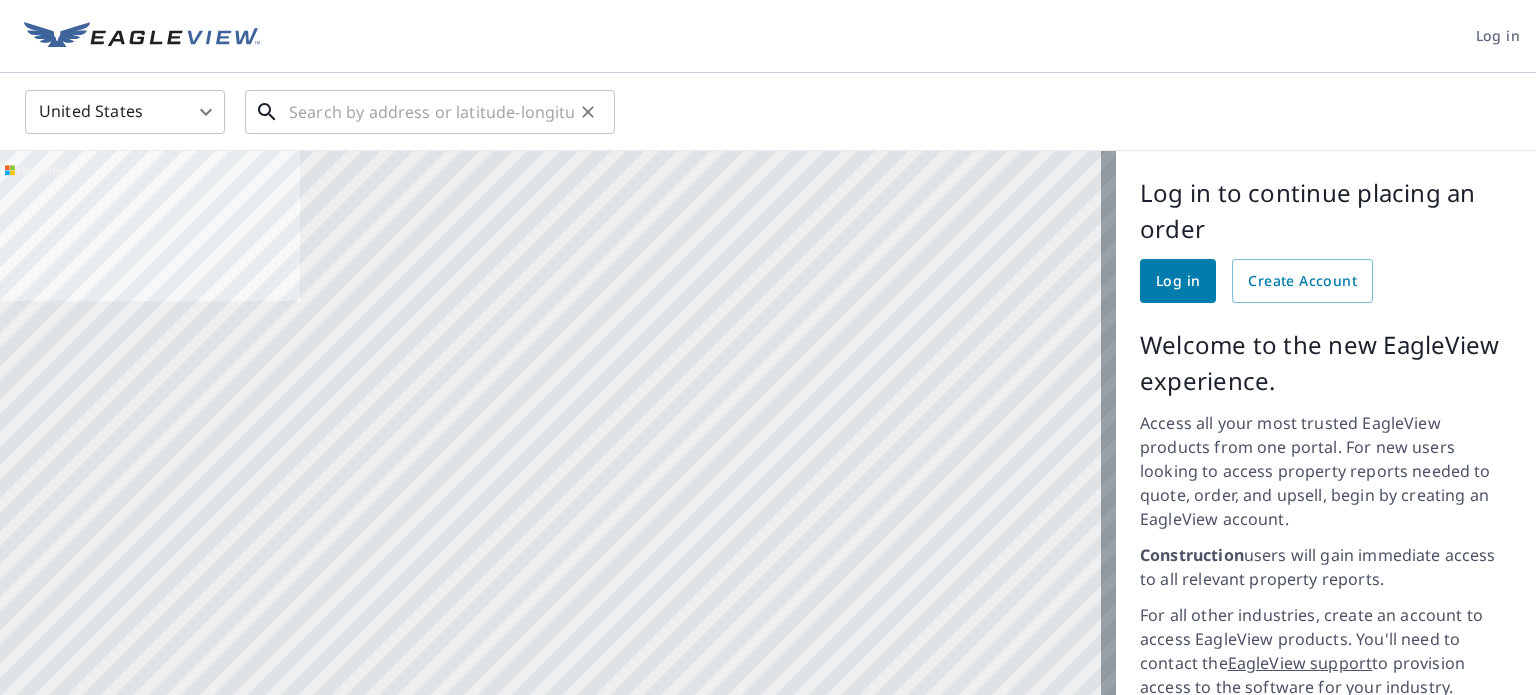click at bounding box center [431, 112] 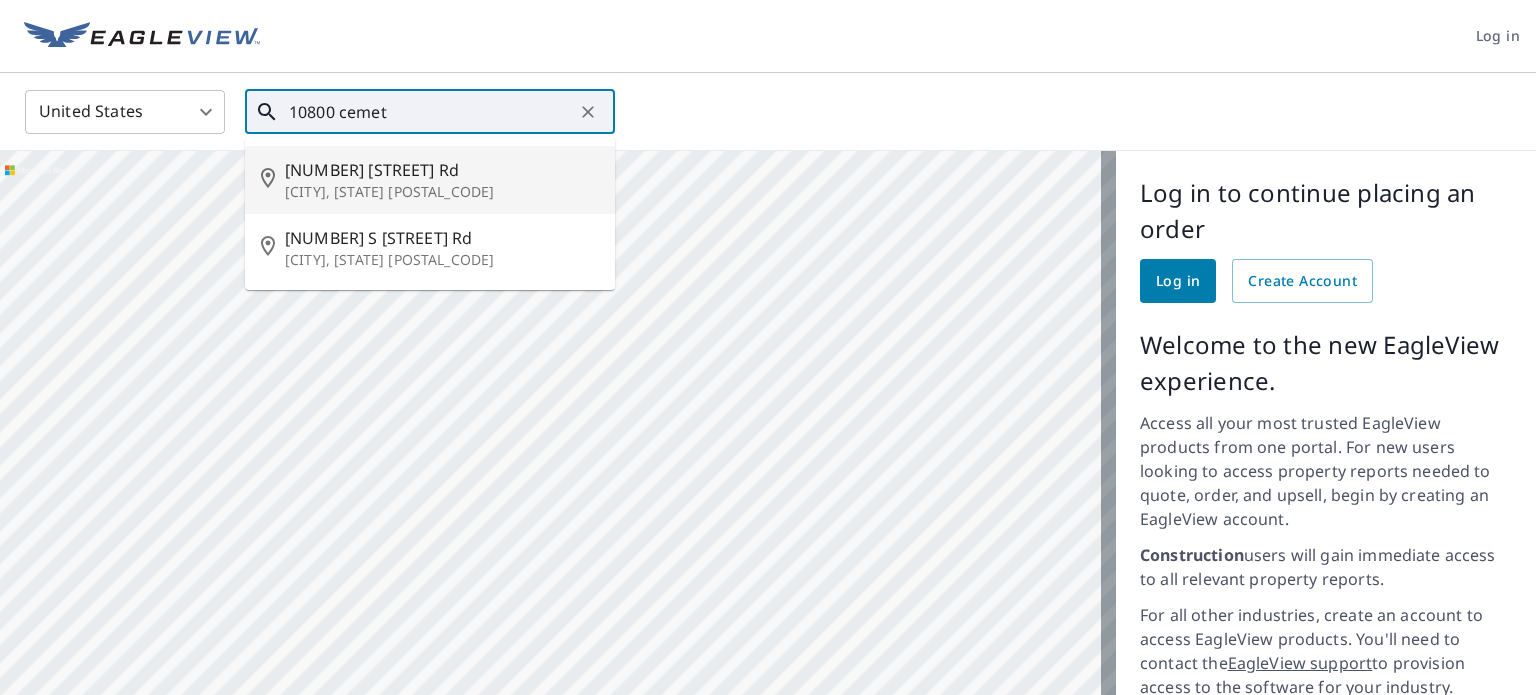 click on "[CITY], [STATE] [POSTAL_CODE]" at bounding box center (442, 192) 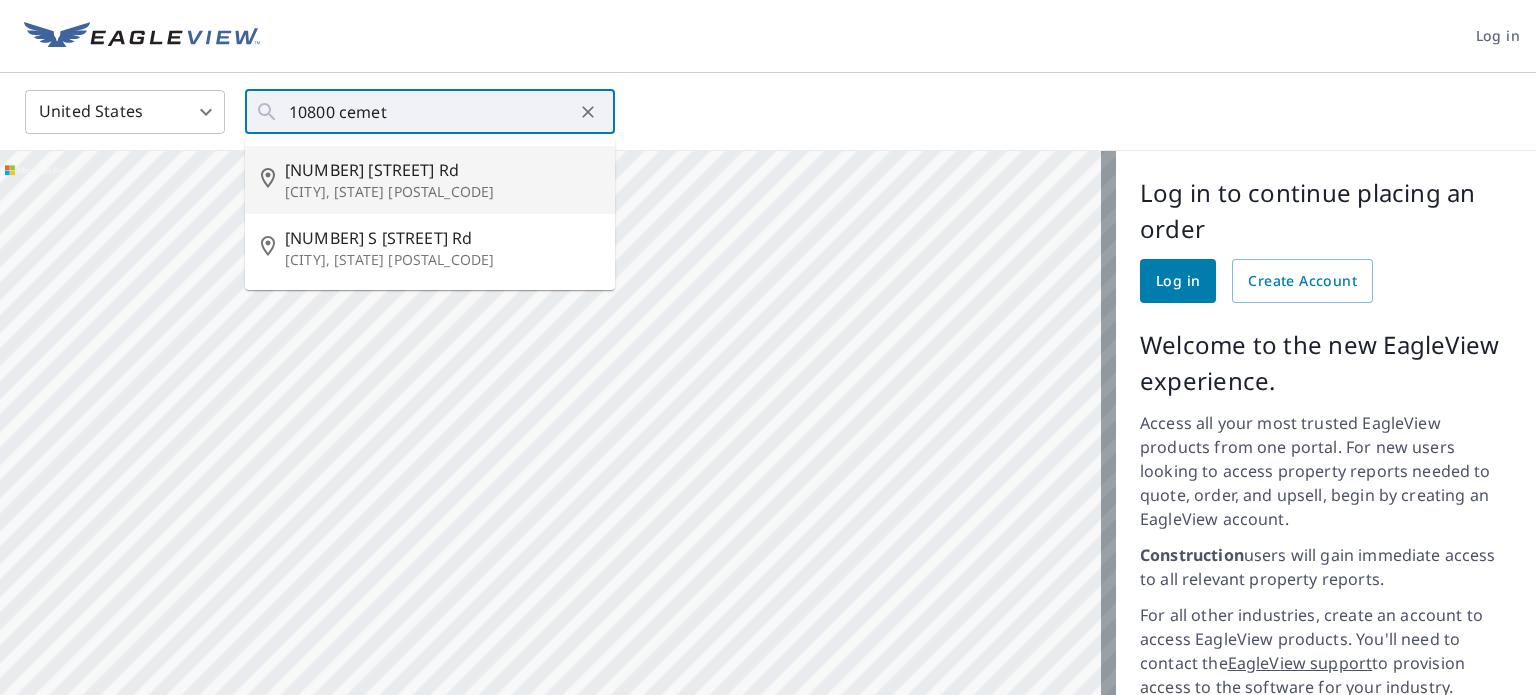 type on "[NUMBER] W [STREET] Rd [CITY], [STATE] [POSTAL_CODE]" 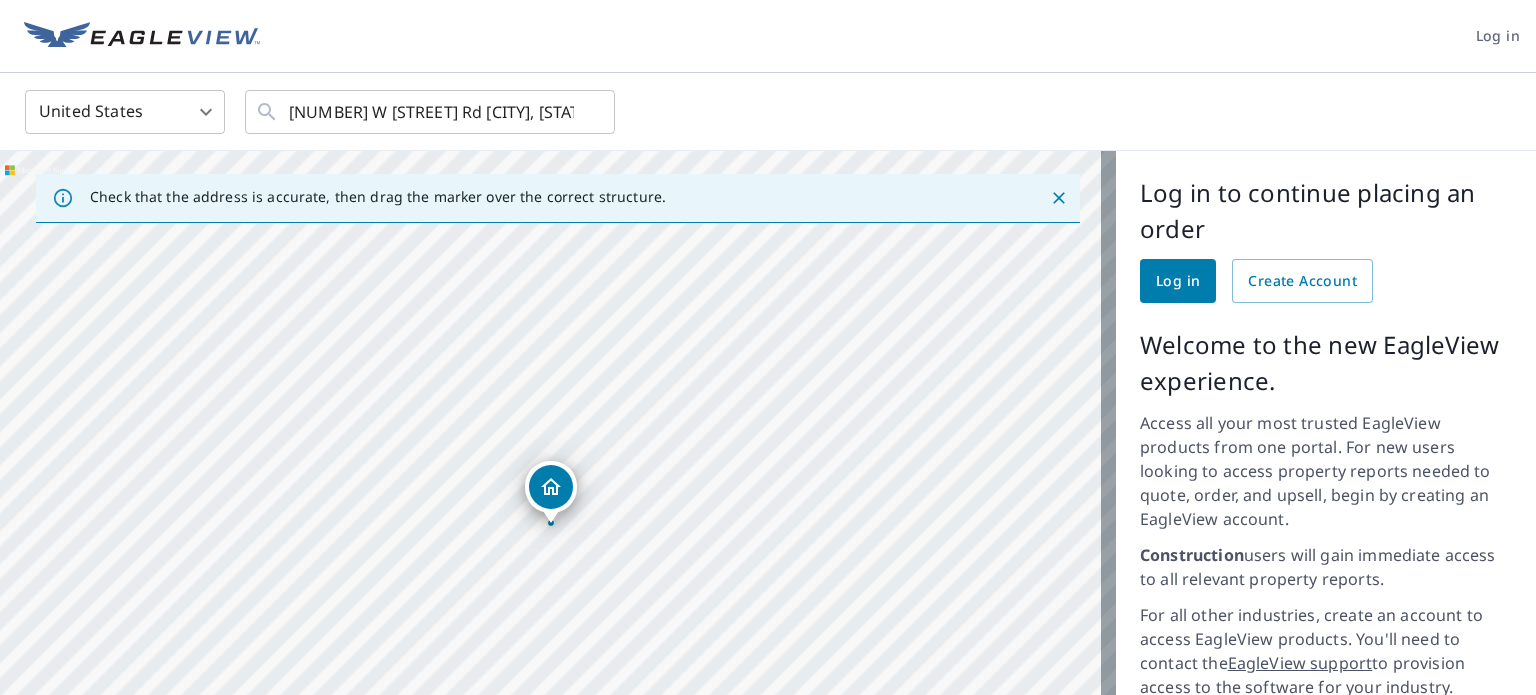 click 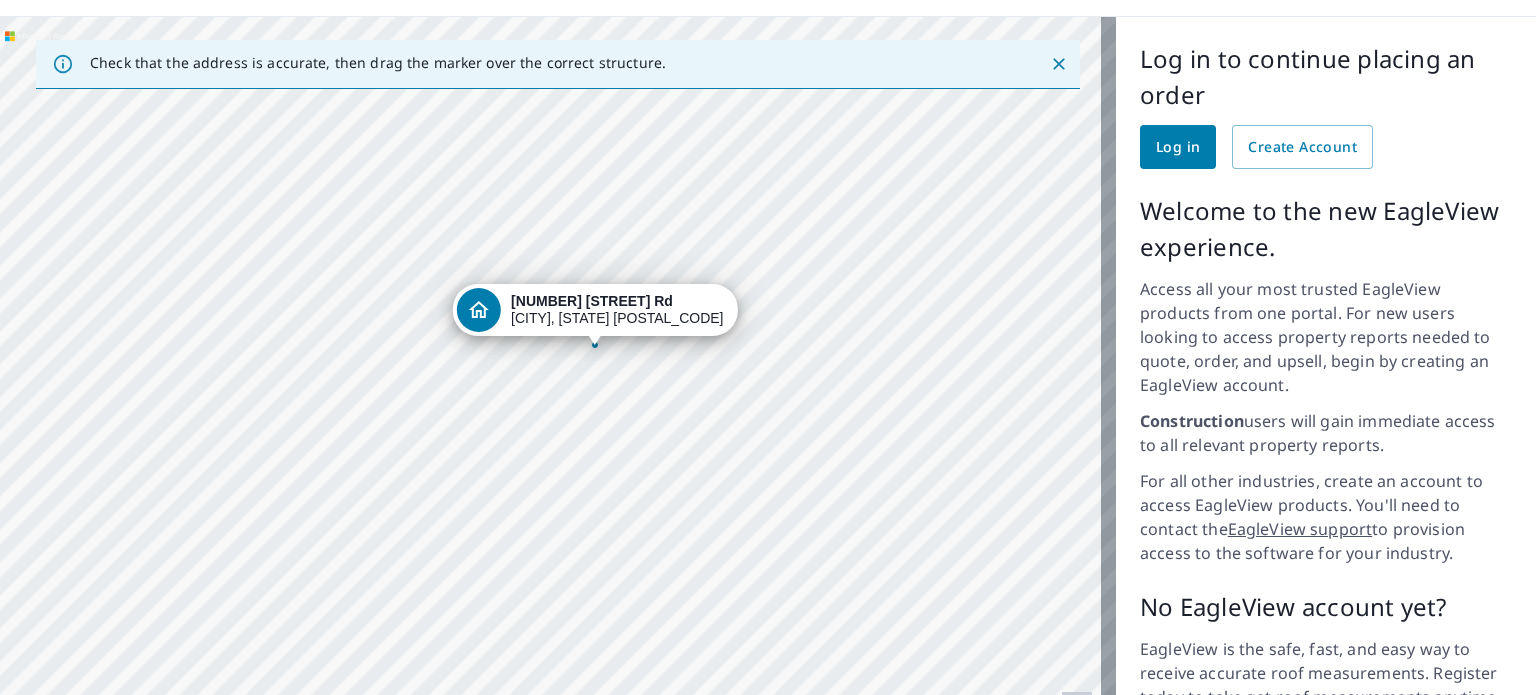 scroll, scrollTop: 0, scrollLeft: 0, axis: both 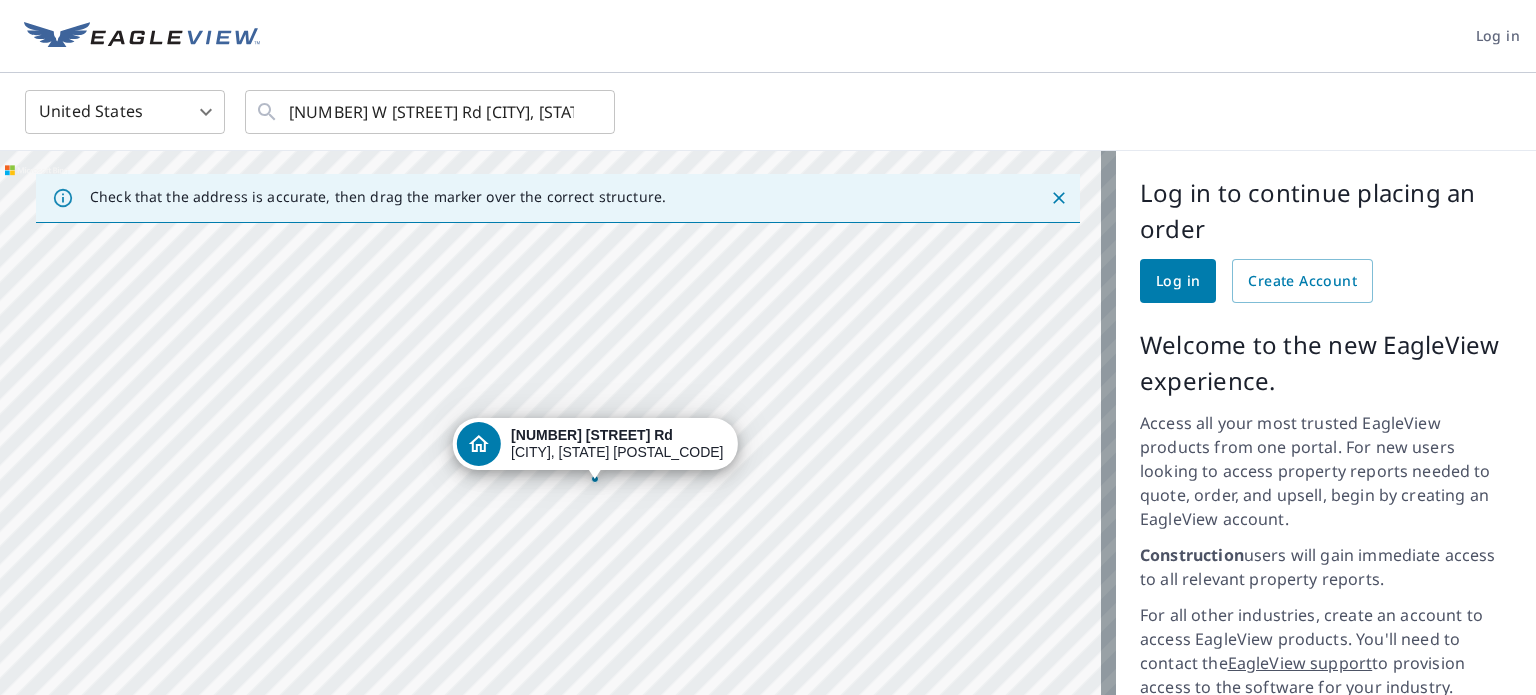 click on "Log in" at bounding box center (1178, 281) 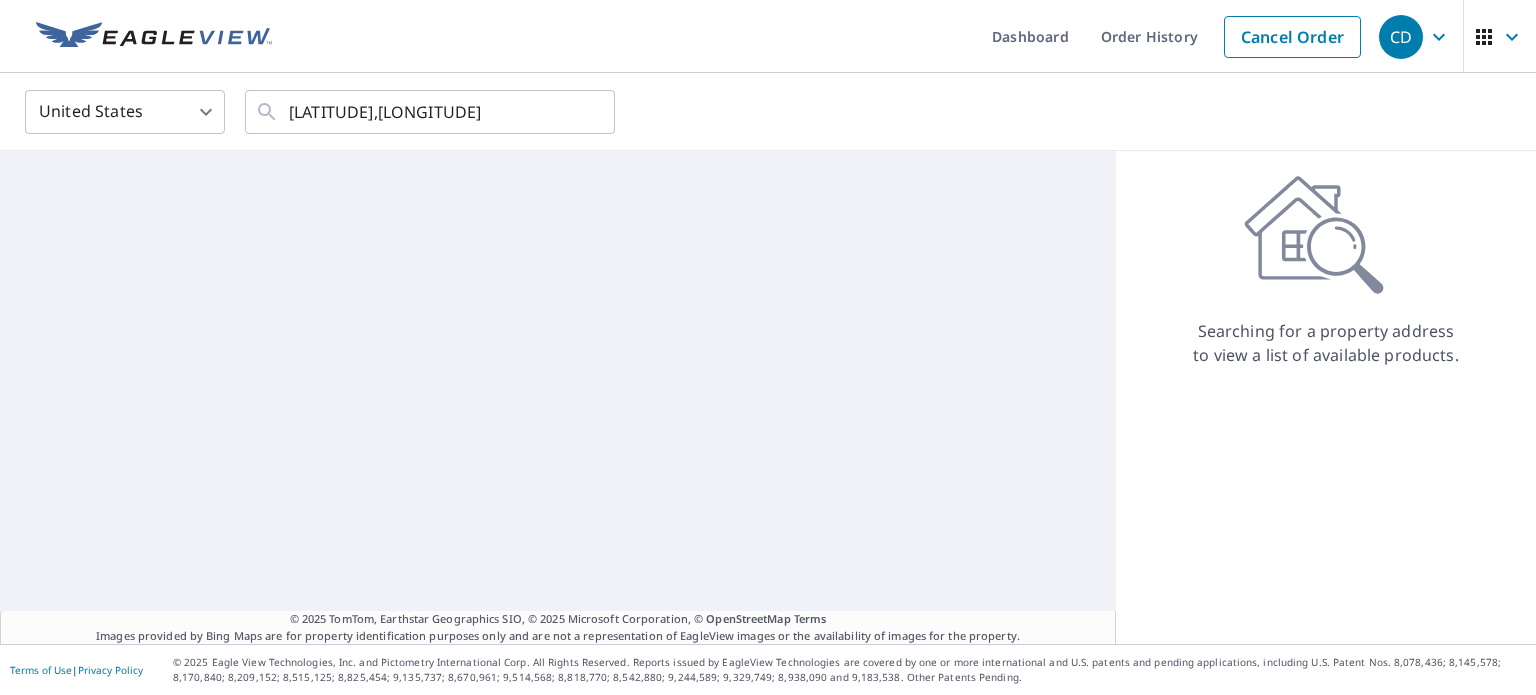 scroll, scrollTop: 0, scrollLeft: 0, axis: both 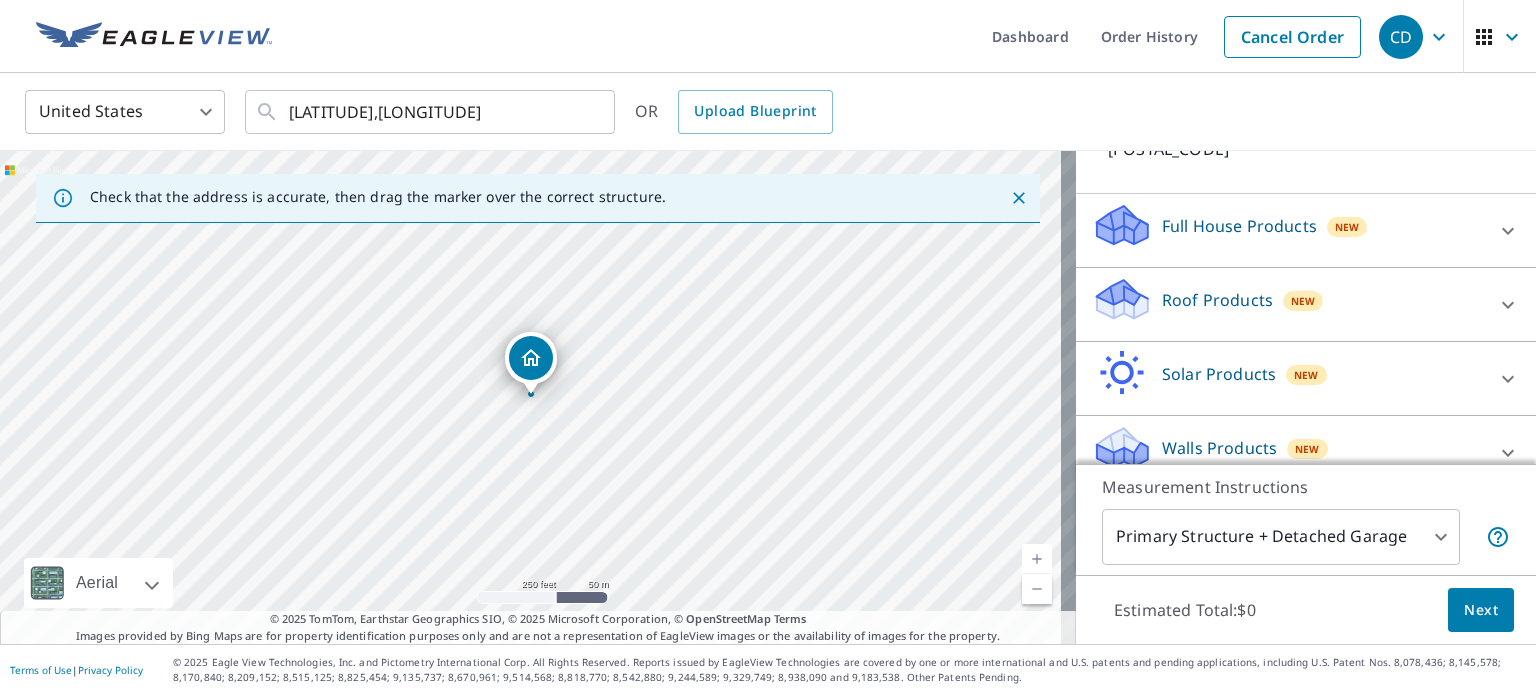 click on "Roof Products New" at bounding box center (1288, 304) 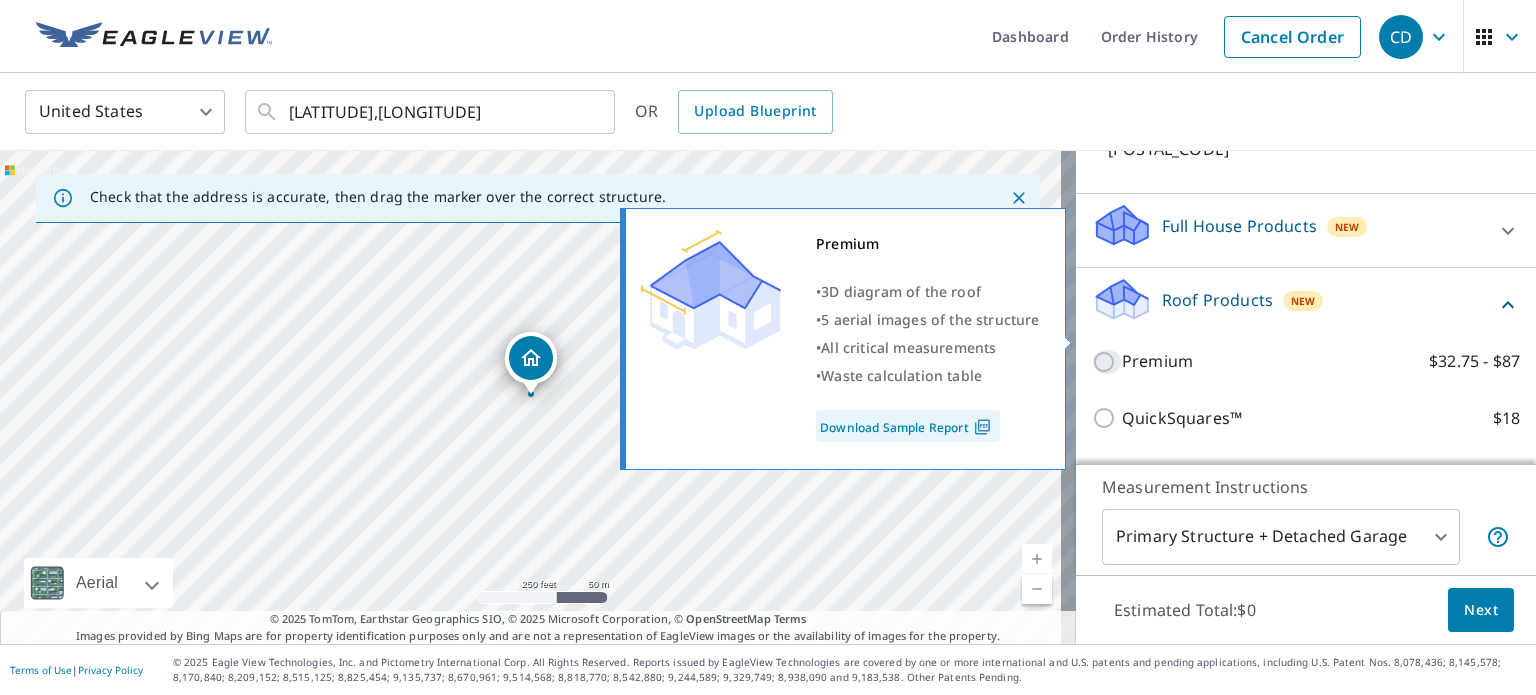 click on "Premium $32.75 - $87" at bounding box center (1107, 362) 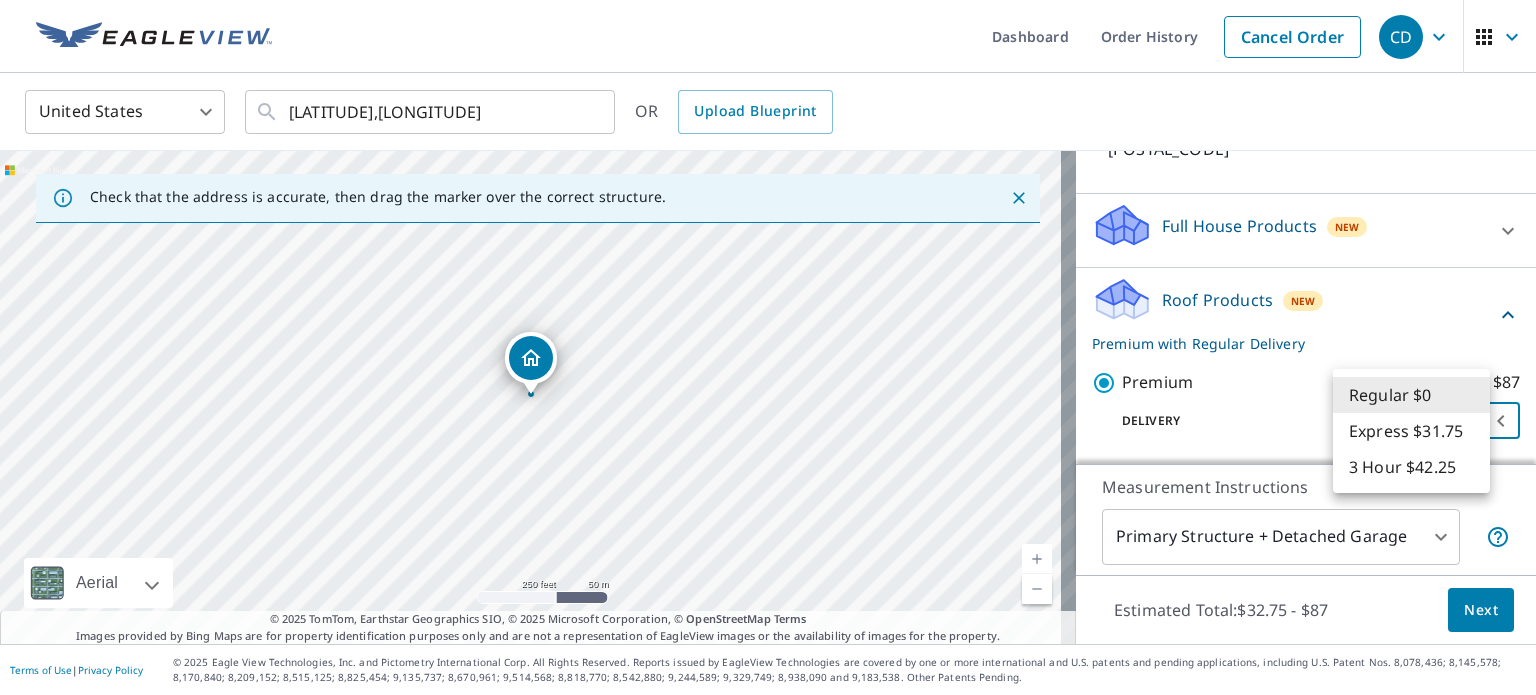 click on "CD CD
Dashboard Order History Cancel Order CD United States US ​ 34.943238,-101.963 ​ OR Upload Blueprint Check that the address is accurate, then drag the marker over the correct structure. 10800 W Cemetery Rd Canyon, TX 79015 Aerial Road A standard road map Aerial A detailed look from above Labels Labels 250 feet 50 m © 2025 TomTom, © Vexcel Imaging, © 2025 Microsoft Corporation,  © OpenStreetMap Terms © 2025 TomTom, Earthstar Geographics SIO, © 2025 Microsoft Corporation, ©   OpenStreetMap   Terms Images provided by Bing Maps are for property identification purposes only and are not a representation of EagleView images or the availability of images for the property. PROPERTY TYPE Residential Commercial Multi-Family This is a complex BUILDING ID 10800 W Cemetery Rd, Canyon, TX, 79015 Full House Products New Full House™ $105 Roof Products New Premium with Regular Delivery Premium $32.75 - $87 Delivery Regular $0 8 ​ QuickSquares™ $18 Gutter $13.75 Bid Perfect™ $18 Solar Products New" at bounding box center (768, 347) 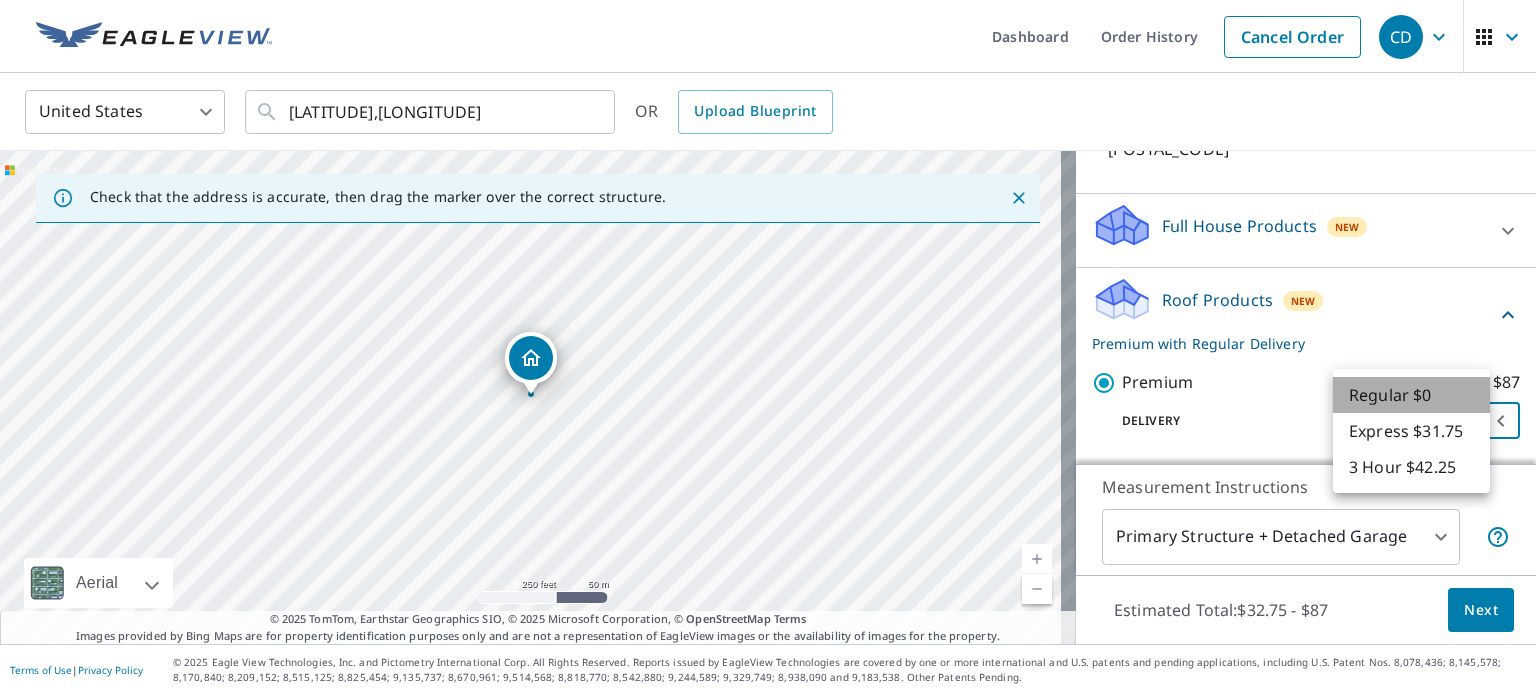 click on "Regular $0" at bounding box center (1411, 395) 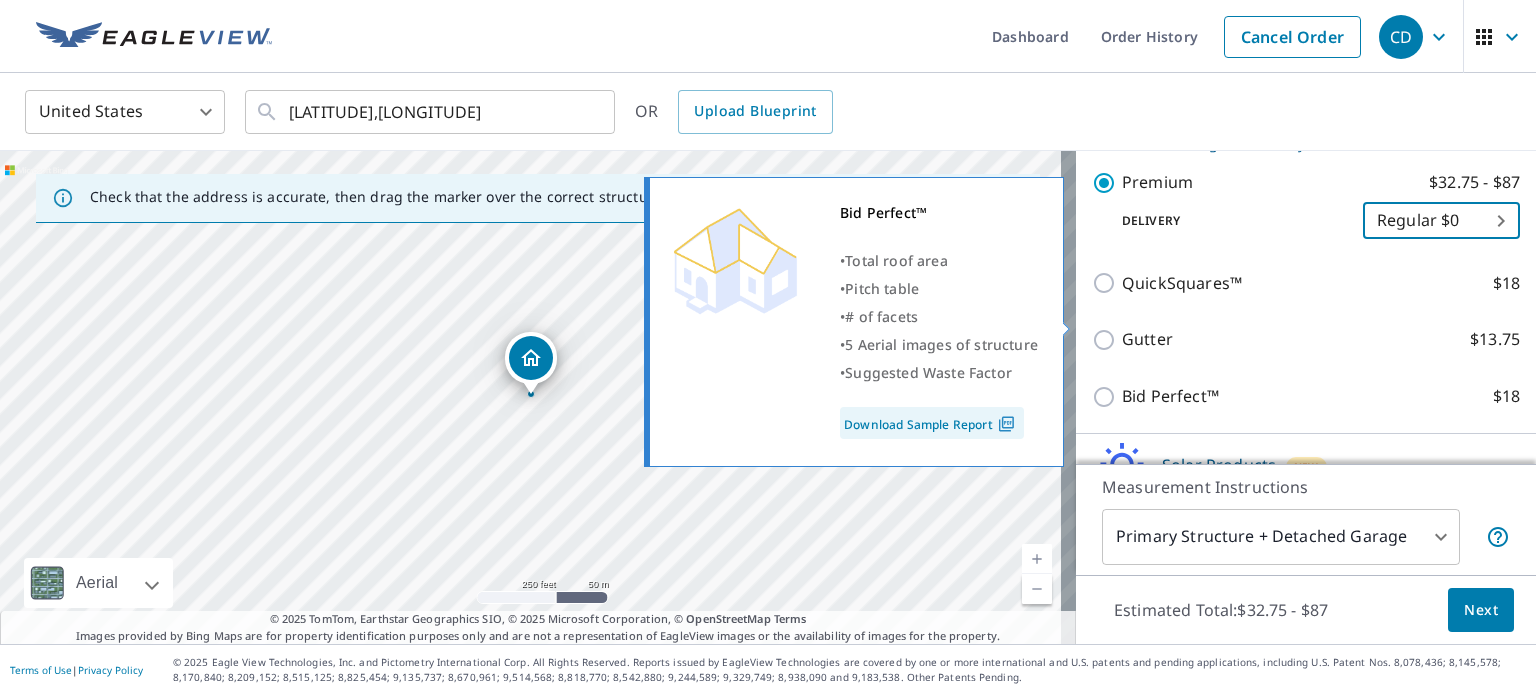 scroll, scrollTop: 479, scrollLeft: 0, axis: vertical 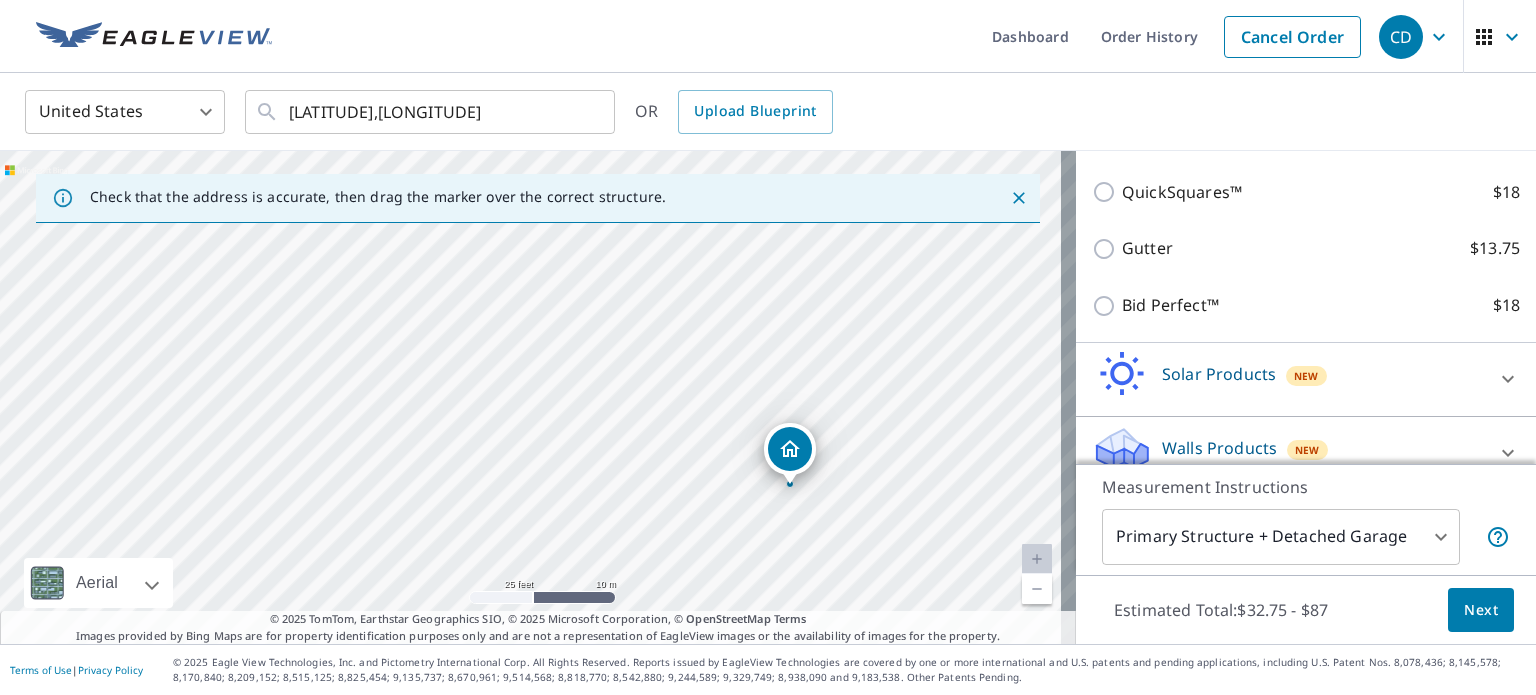 click on "CD CD
Dashboard Order History Cancel Order CD United States US ​ 34.943238,-101.963 ​ OR Upload Blueprint Check that the address is accurate, then drag the marker over the correct structure. 10800 W Cemetery Rd Canyon, TX 79015 Aerial Road A standard road map Aerial A detailed look from above Labels Labels 25 feet 10 m © 2025 TomTom, © Vexcel Imaging, © 2025 Microsoft Corporation,  © OpenStreetMap Terms © 2025 TomTom, Earthstar Geographics SIO, © 2025 Microsoft Corporation, ©   OpenStreetMap   Terms Images provided by Bing Maps are for property identification purposes only and are not a representation of EagleView images or the availability of images for the property. PROPERTY TYPE Residential Commercial Multi-Family This is a complex BUILDING ID 10800 W Cemetery Rd, Canyon, TX, 79015 Full House Products New Full House™ $105 Roof Products New Premium with Regular Delivery Premium $32.75 - $87 Delivery Regular $0 8 ​ QuickSquares™ $18 Gutter $13.75 Bid Perfect™ $18 Solar Products New 1" at bounding box center [768, 347] 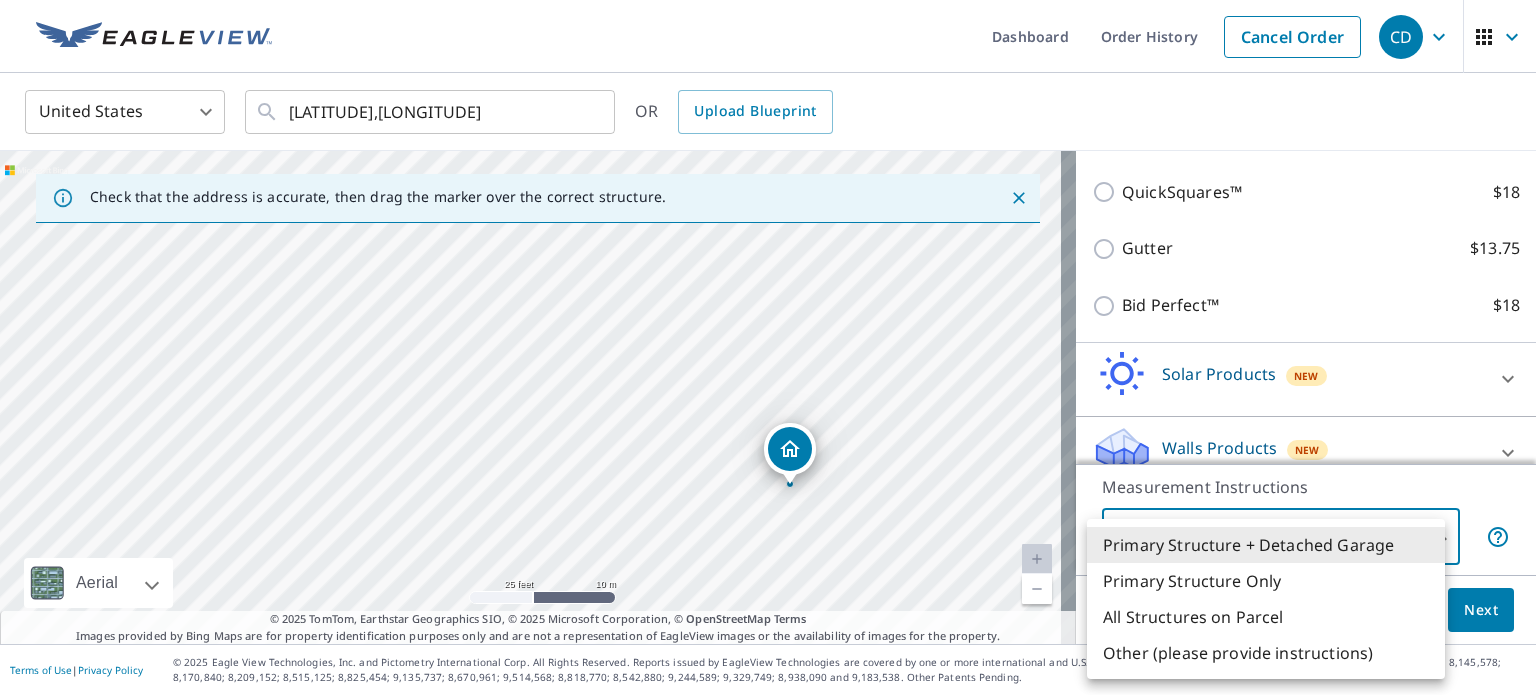 click on "Primary Structure Only" at bounding box center [1266, 581] 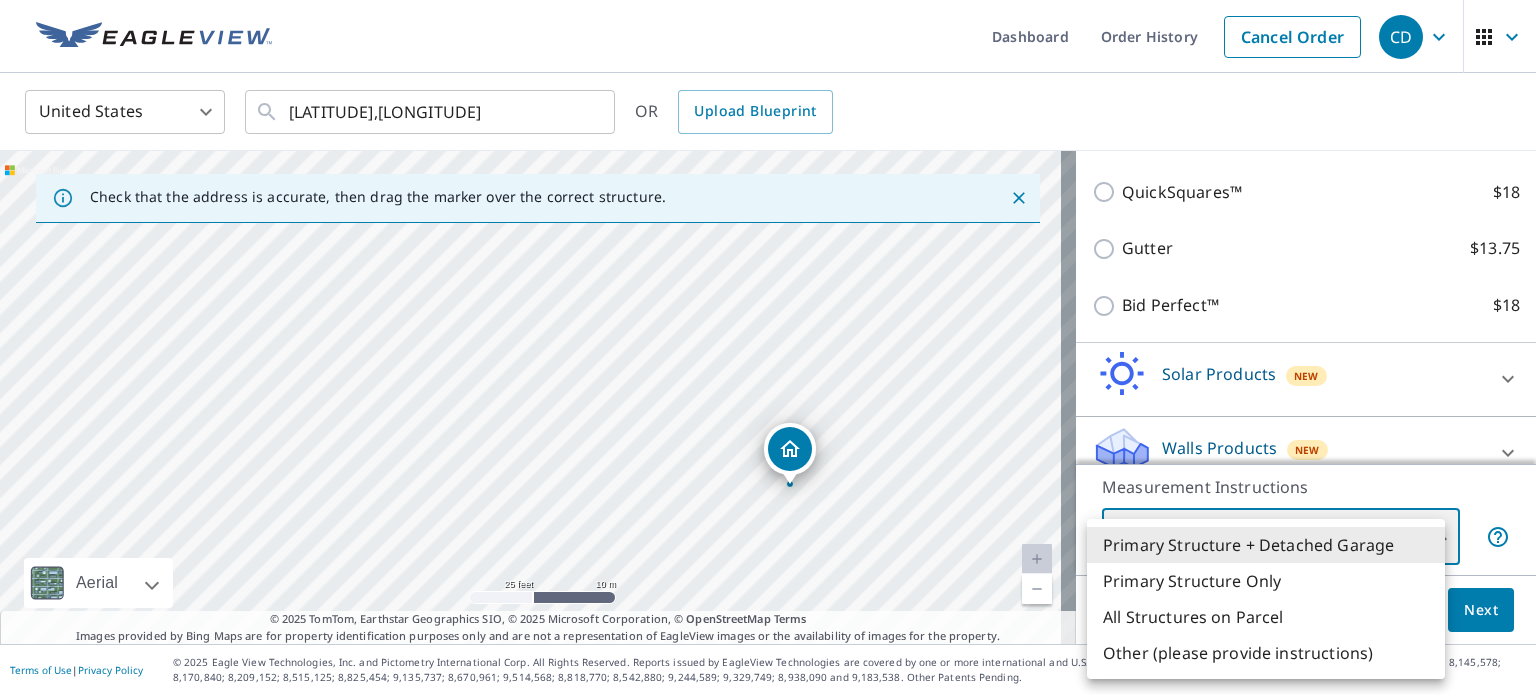 type on "2" 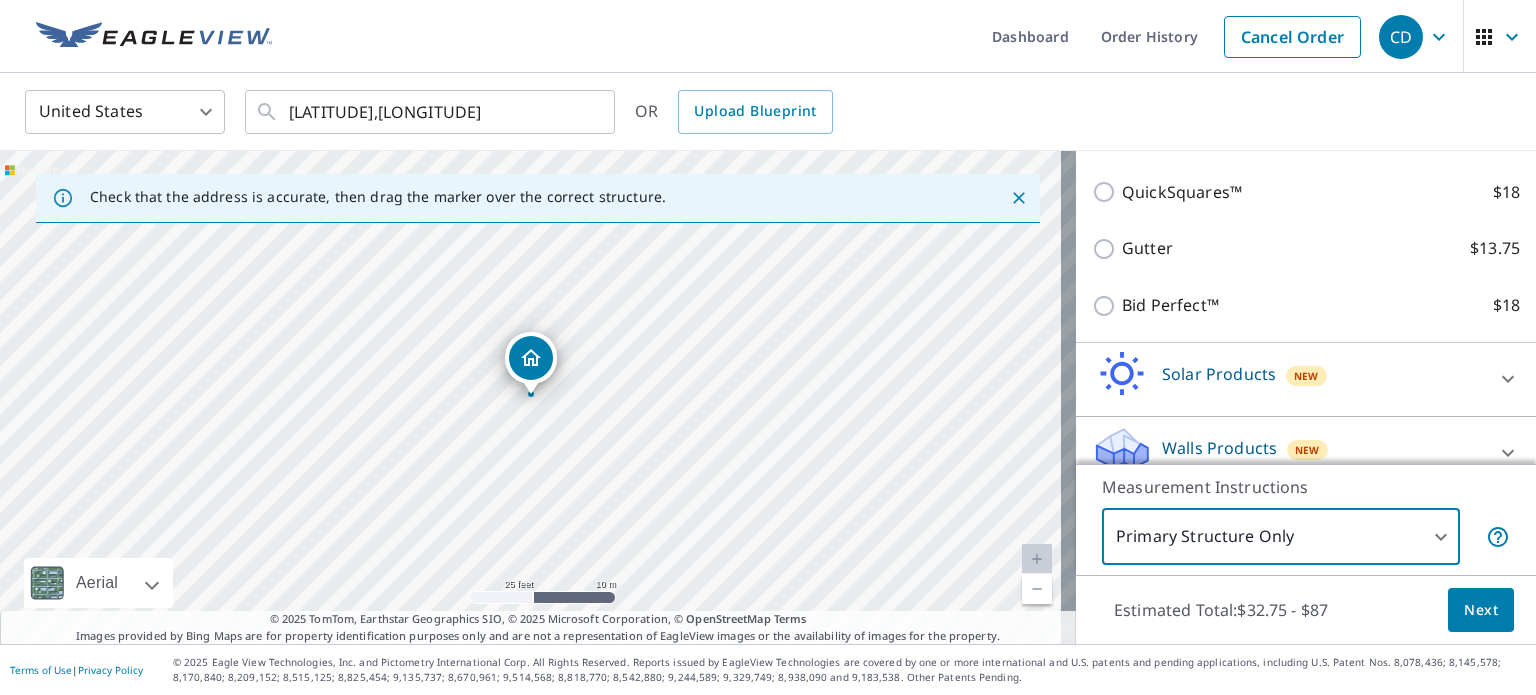 click on "Next" at bounding box center [1481, 610] 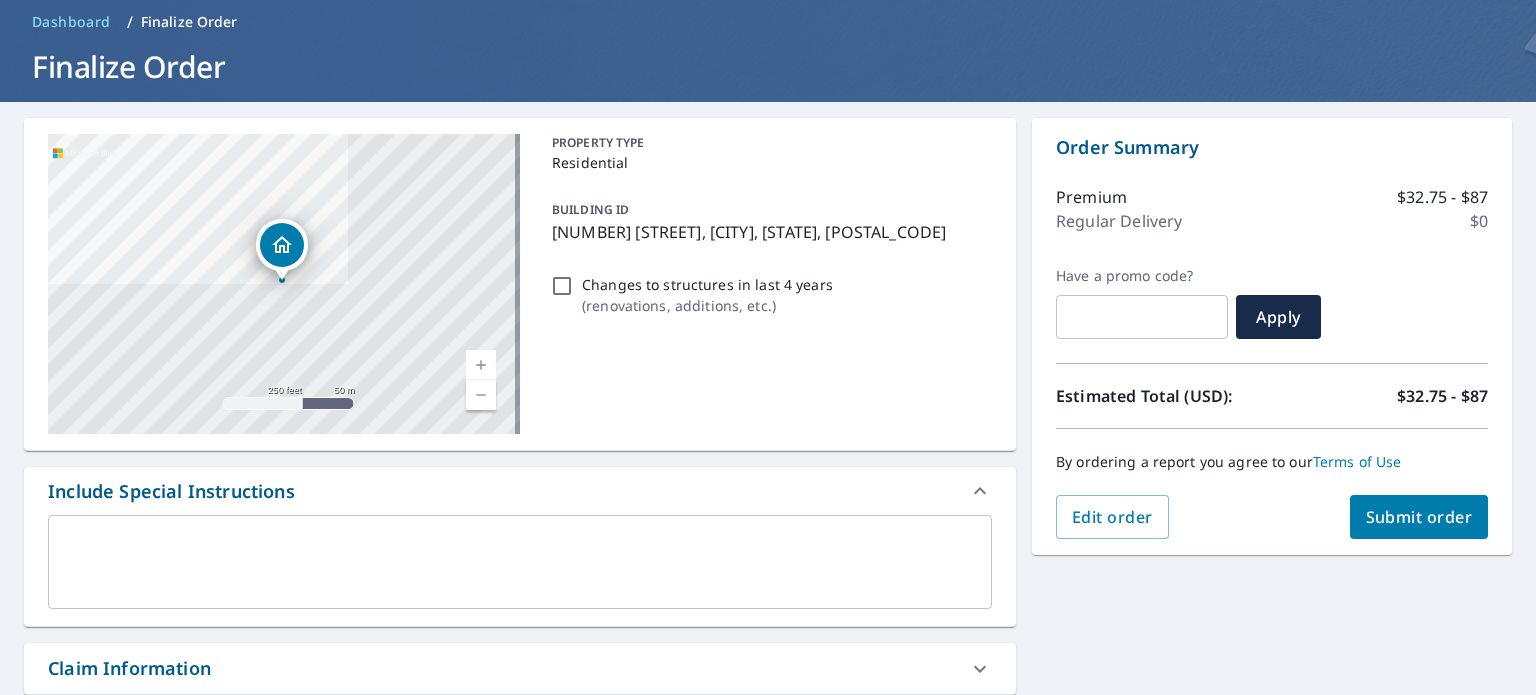 scroll, scrollTop: 200, scrollLeft: 0, axis: vertical 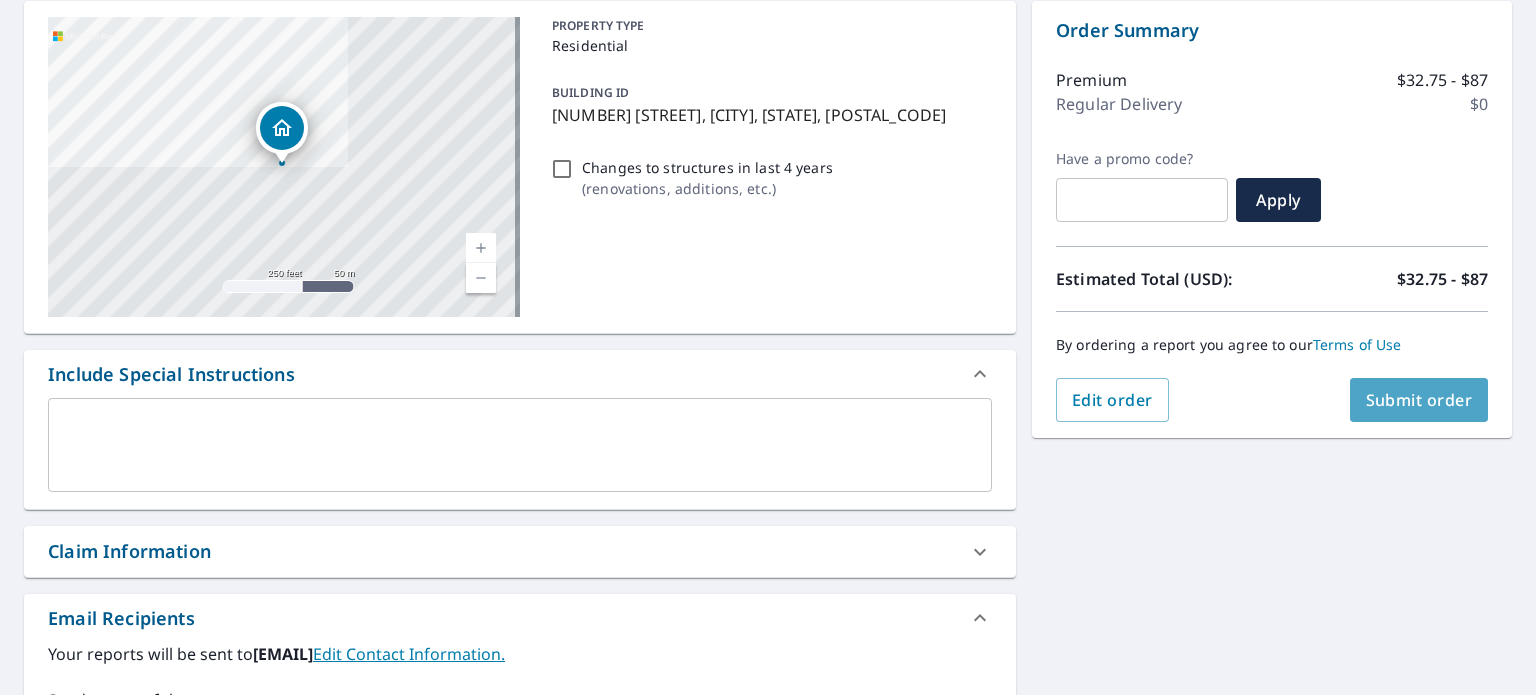 click on "Submit order" at bounding box center [1419, 400] 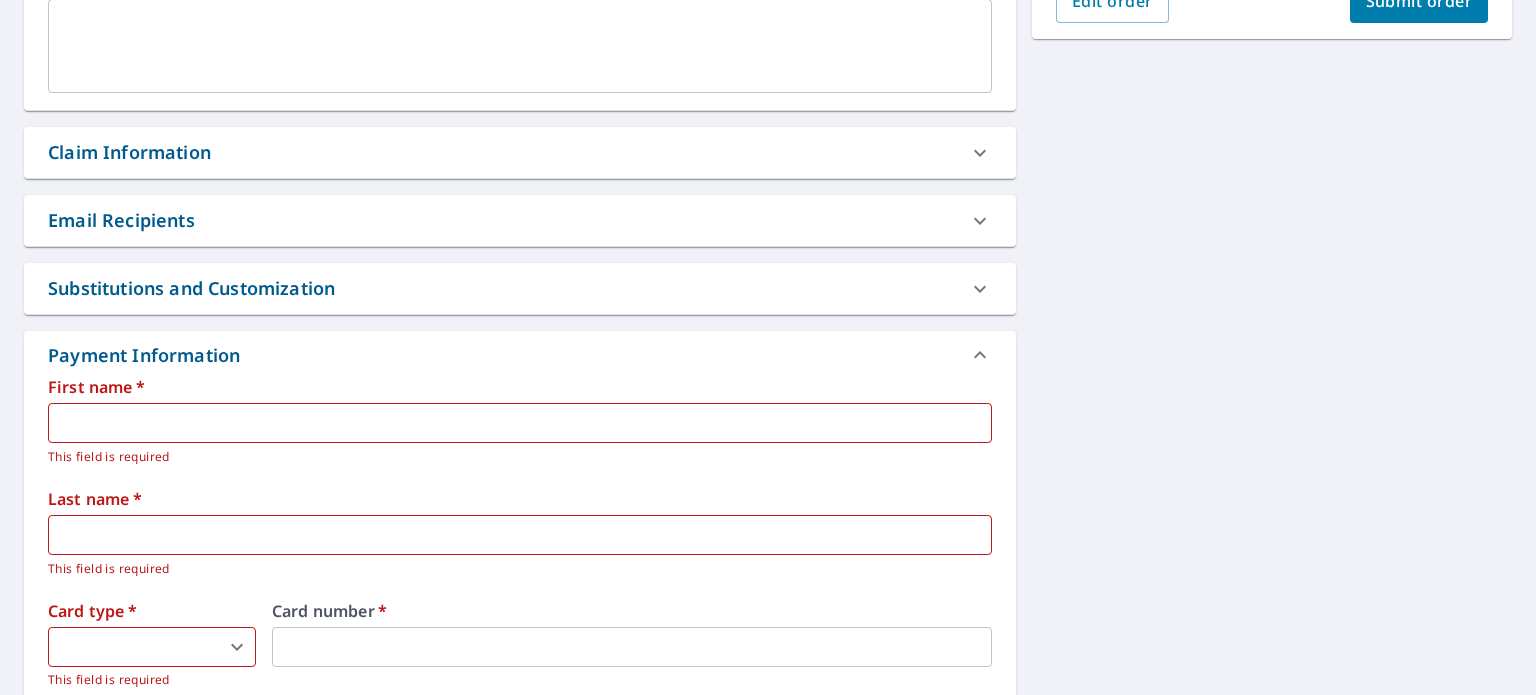 scroll, scrollTop: 600, scrollLeft: 0, axis: vertical 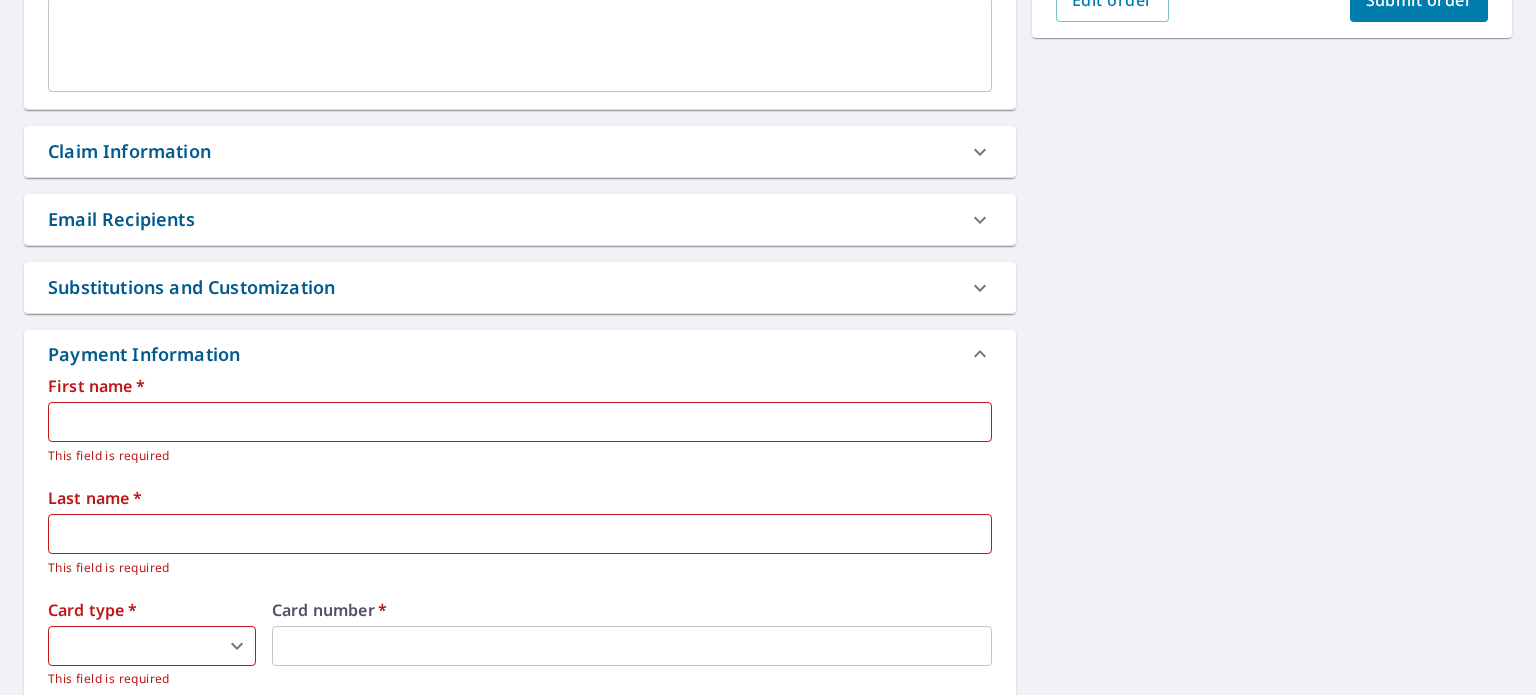 click at bounding box center (520, 422) 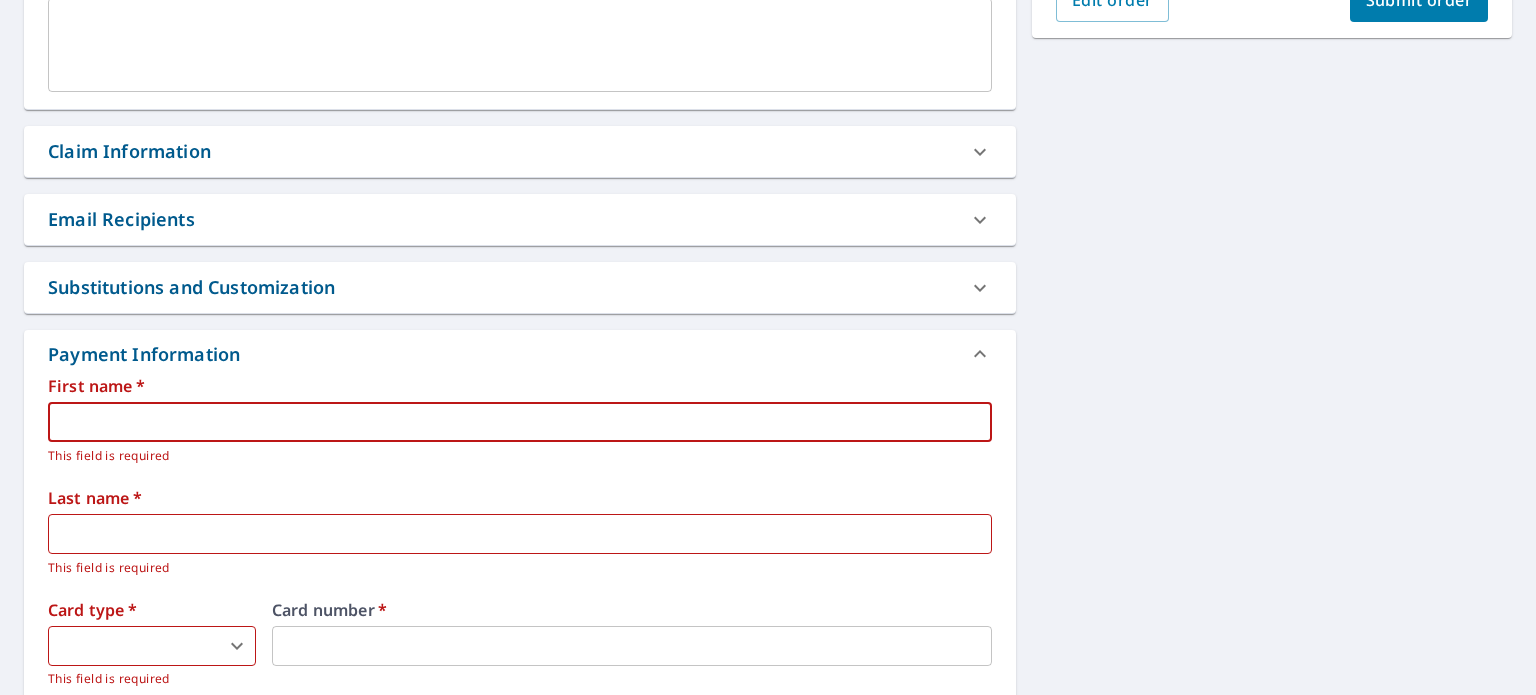 type on "CHYANNE" 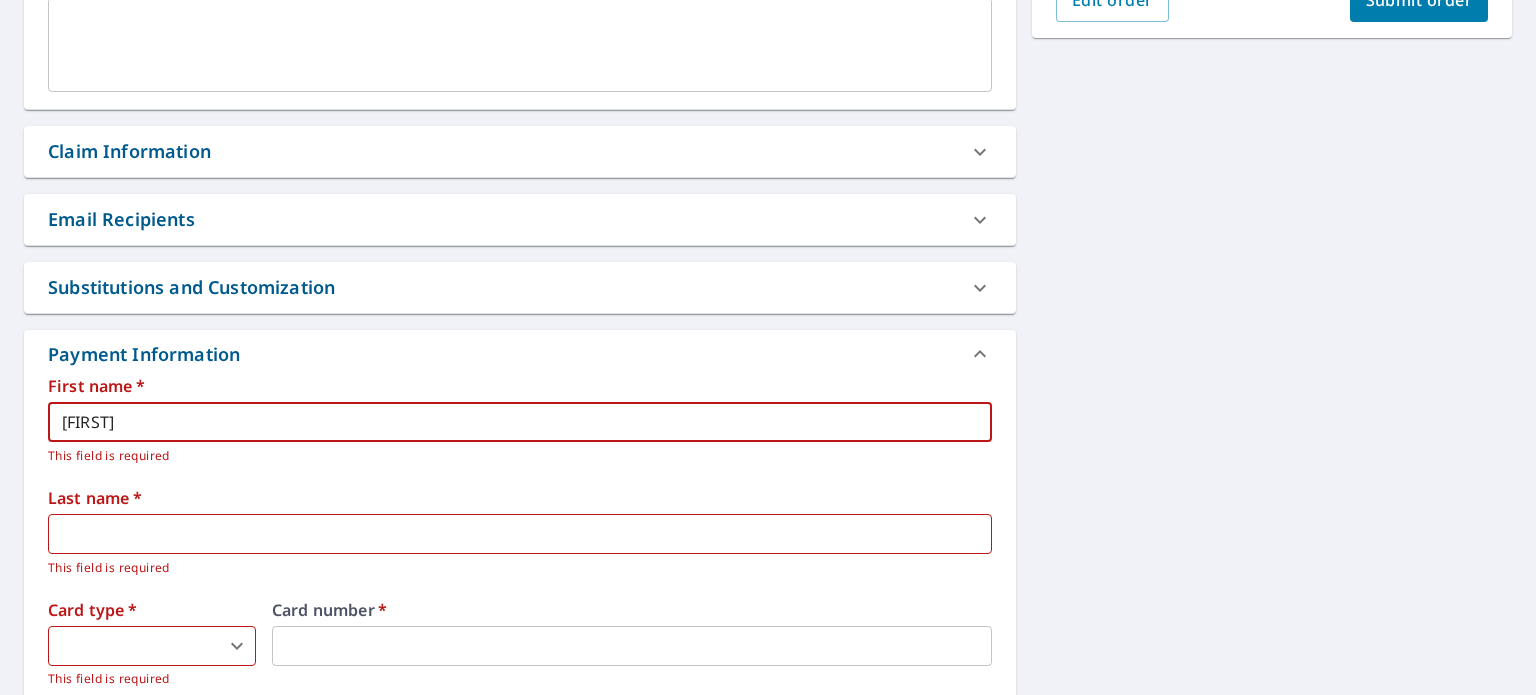 type on "DOWNEY" 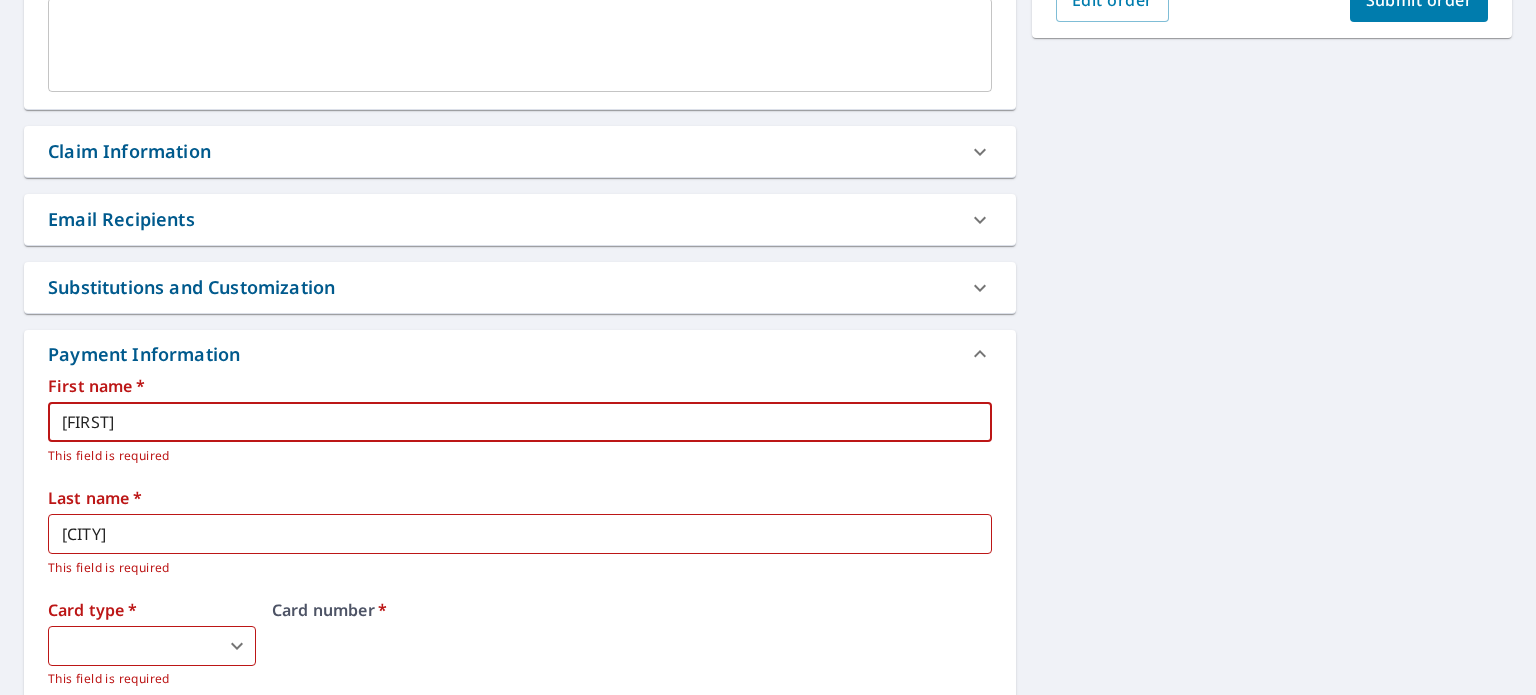 click on "This field is required" at bounding box center (513, 456) 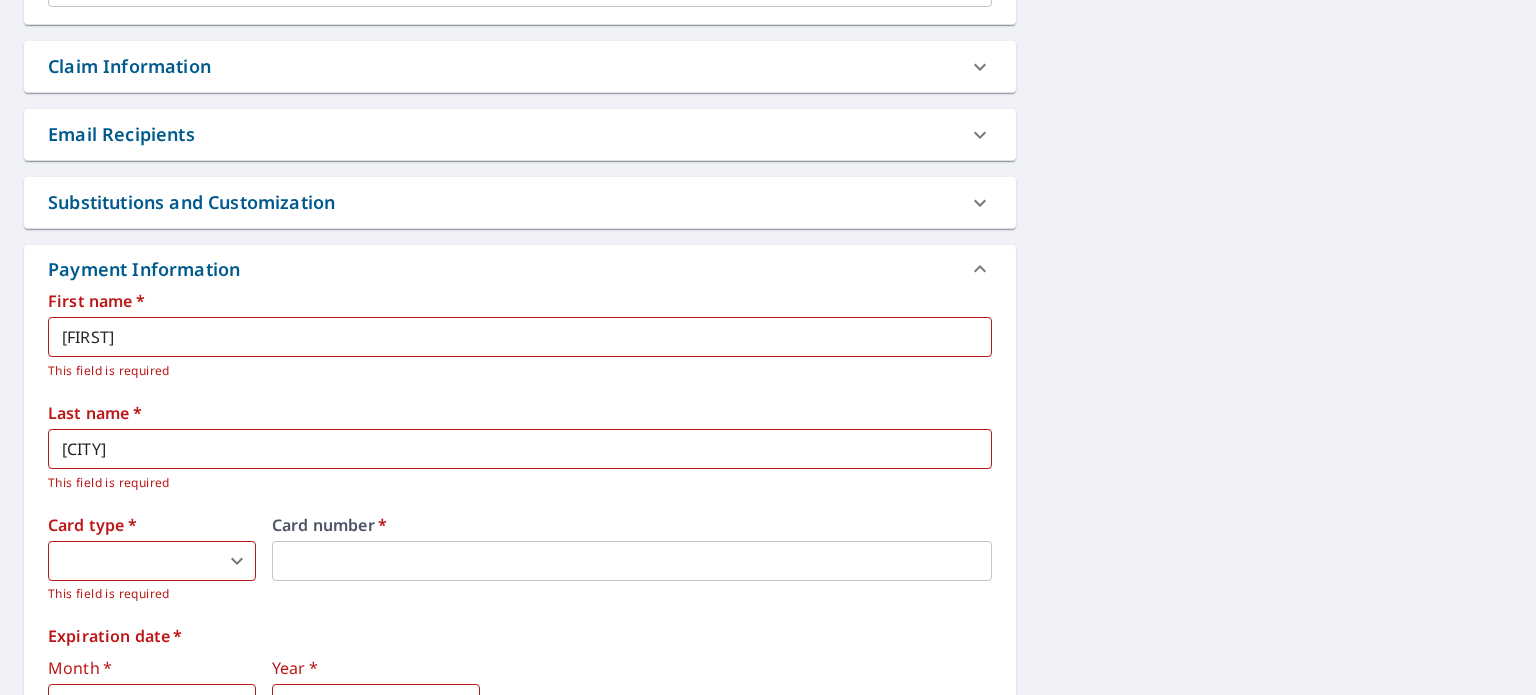 scroll, scrollTop: 800, scrollLeft: 0, axis: vertical 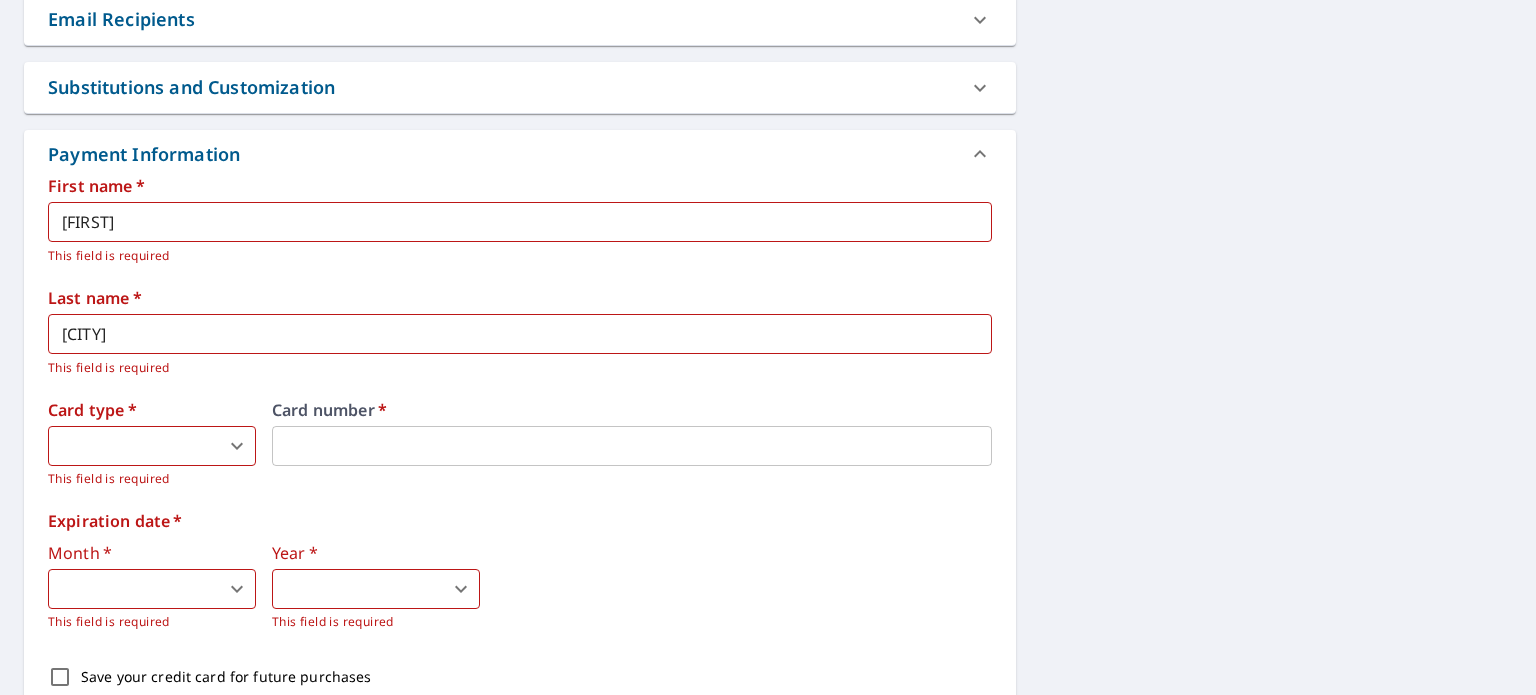 click on "CD CD
Dashboard Order History Cancel Order CD Dashboard / Finalize Order Finalize Order 10800 W Cemetery Rd Canyon, TX 79015 Aerial Road A standard road map Aerial A detailed look from above Labels Labels 250 feet 50 m © 2025 TomTom, © Vexcel Imaging, © 2025 Microsoft Corporation,  © OpenStreetMap Terms PROPERTY TYPE Residential BUILDING ID 10800 W Cemetery Rd, Canyon, TX, 79015 Changes to structures in last 4 years ( renovations, additions, etc. ) Include Special Instructions x ​ Claim Information Claim number ​ Claim information ​ PO number ​ Date of loss ​ Cat ID ​ Email Recipients Your reports will be sent to  chyanne3412@gmail.com.  Edit Contact Information. Send a copy of the report to: ​ Substitutions and Customization Roof measurement report substitutions If a Premium Report is unavailable send me an Extended Coverage 3D Report: Yes No Ask If an Extended Coverage 3D Report is unavailable send me an Extended Coverage 2D Report: Yes No Ask Yes No Ask Additional Report Formats DXF" at bounding box center [768, 347] 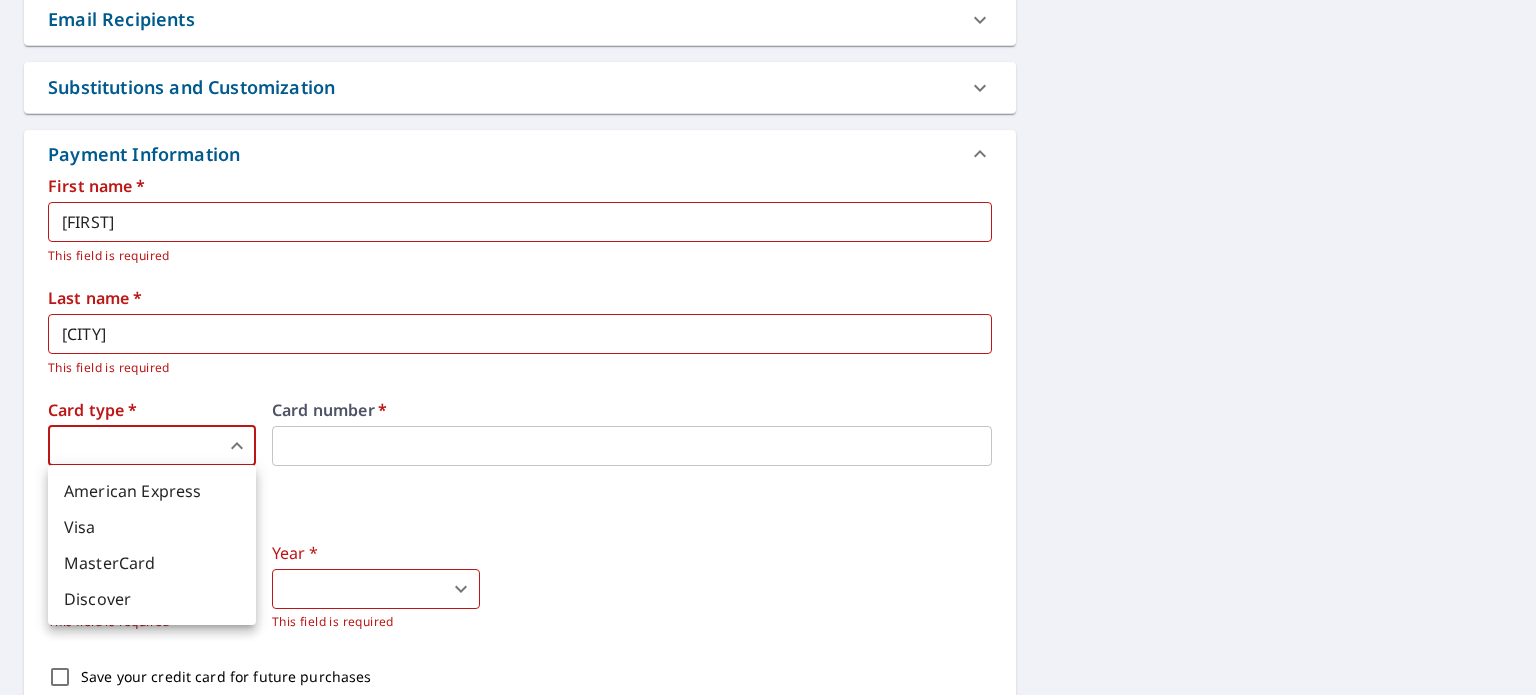 click on "MasterCard" at bounding box center (152, 563) 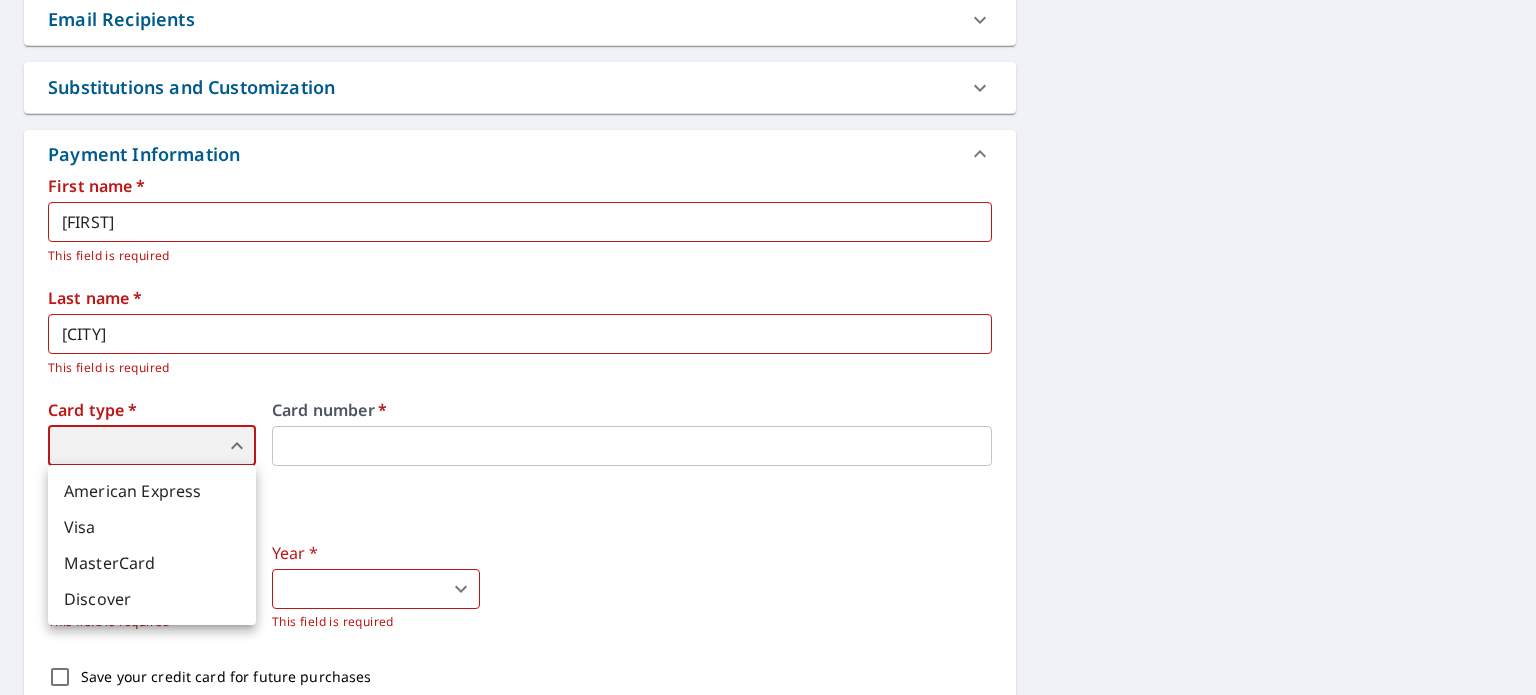 type on "3" 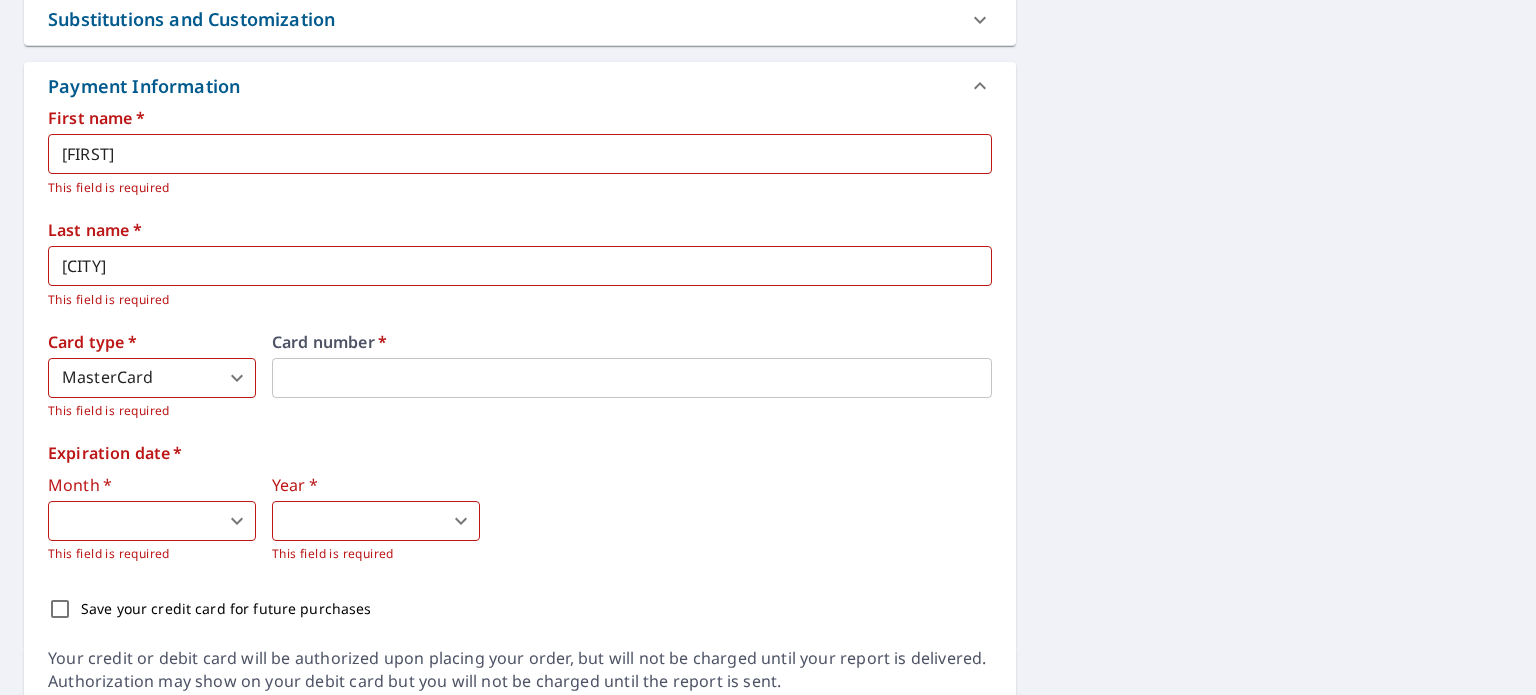 scroll, scrollTop: 900, scrollLeft: 0, axis: vertical 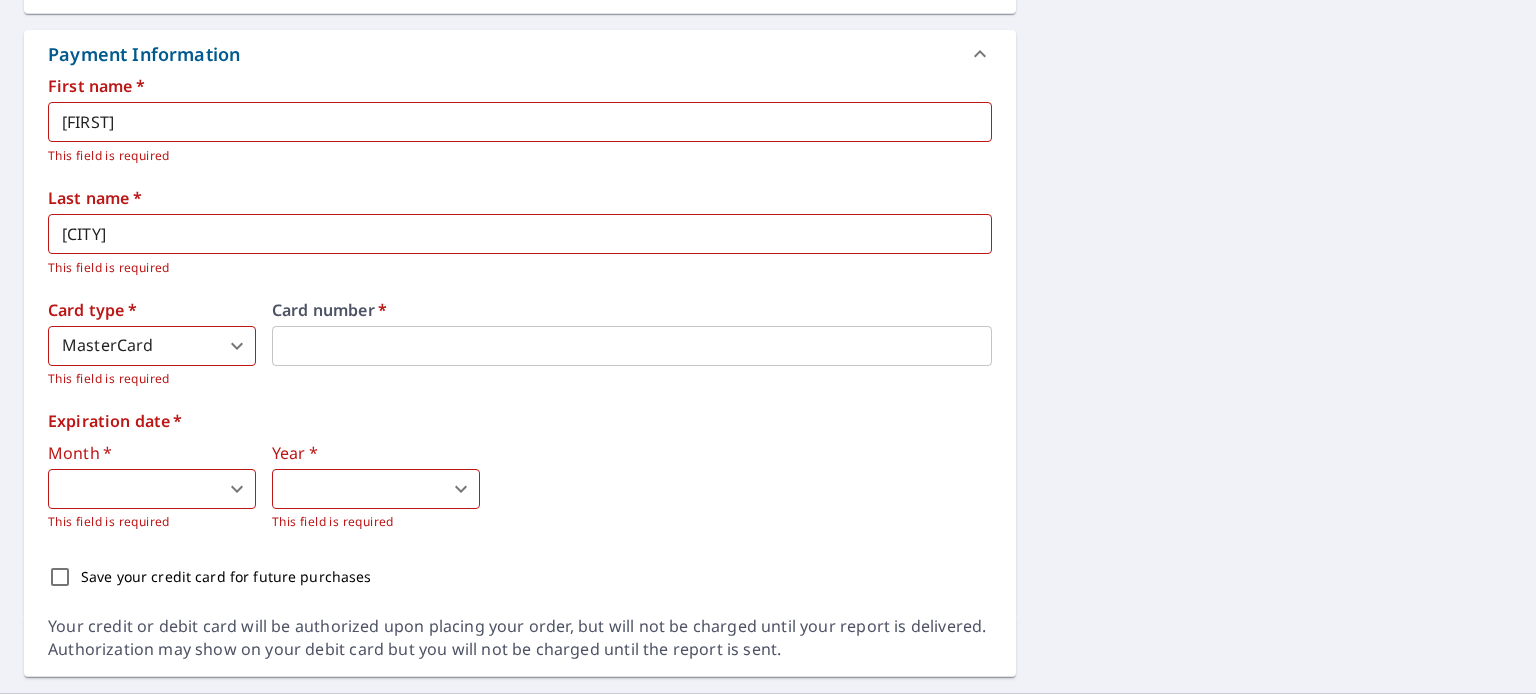 click on "CD CD
Dashboard Order History Cancel Order CD Dashboard / Finalize Order Finalize Order 10800 W Cemetery Rd Canyon, TX 79015 Aerial Road A standard road map Aerial A detailed look from above Labels Labels 250 feet 50 m © 2025 TomTom, © Vexcel Imaging, © 2025 Microsoft Corporation,  © OpenStreetMap Terms PROPERTY TYPE Residential BUILDING ID 10800 W Cemetery Rd, Canyon, TX, 79015 Changes to structures in last 4 years ( renovations, additions, etc. ) Include Special Instructions x ​ Claim Information Claim number ​ Claim information ​ PO number ​ Date of loss ​ Cat ID ​ Email Recipients Your reports will be sent to  chyanne3412@gmail.com.  Edit Contact Information. Send a copy of the report to: ​ Substitutions and Customization Roof measurement report substitutions If a Premium Report is unavailable send me an Extended Coverage 3D Report: Yes No Ask If an Extended Coverage 3D Report is unavailable send me an Extended Coverage 2D Report: Yes No Ask Yes No Ask Additional Report Formats DXF" at bounding box center (768, 347) 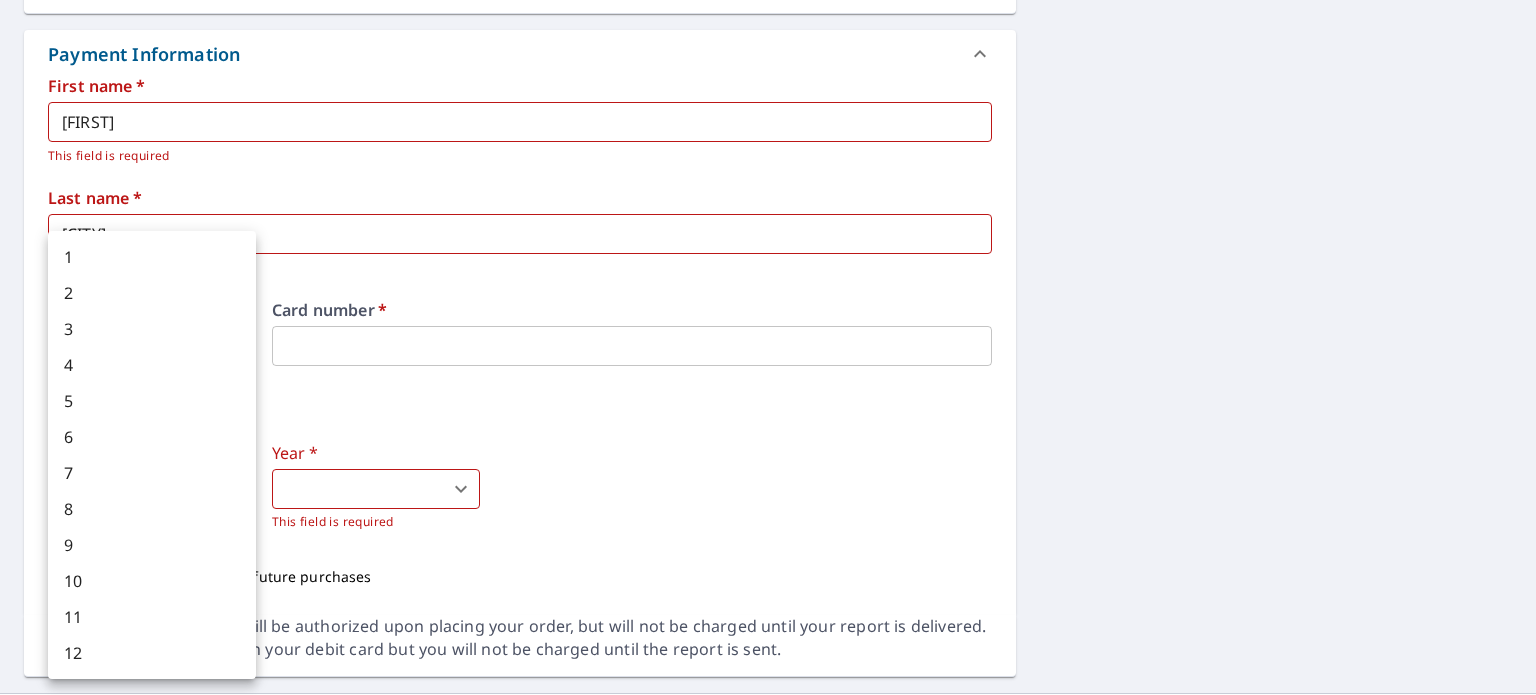 click on "4" at bounding box center (152, 365) 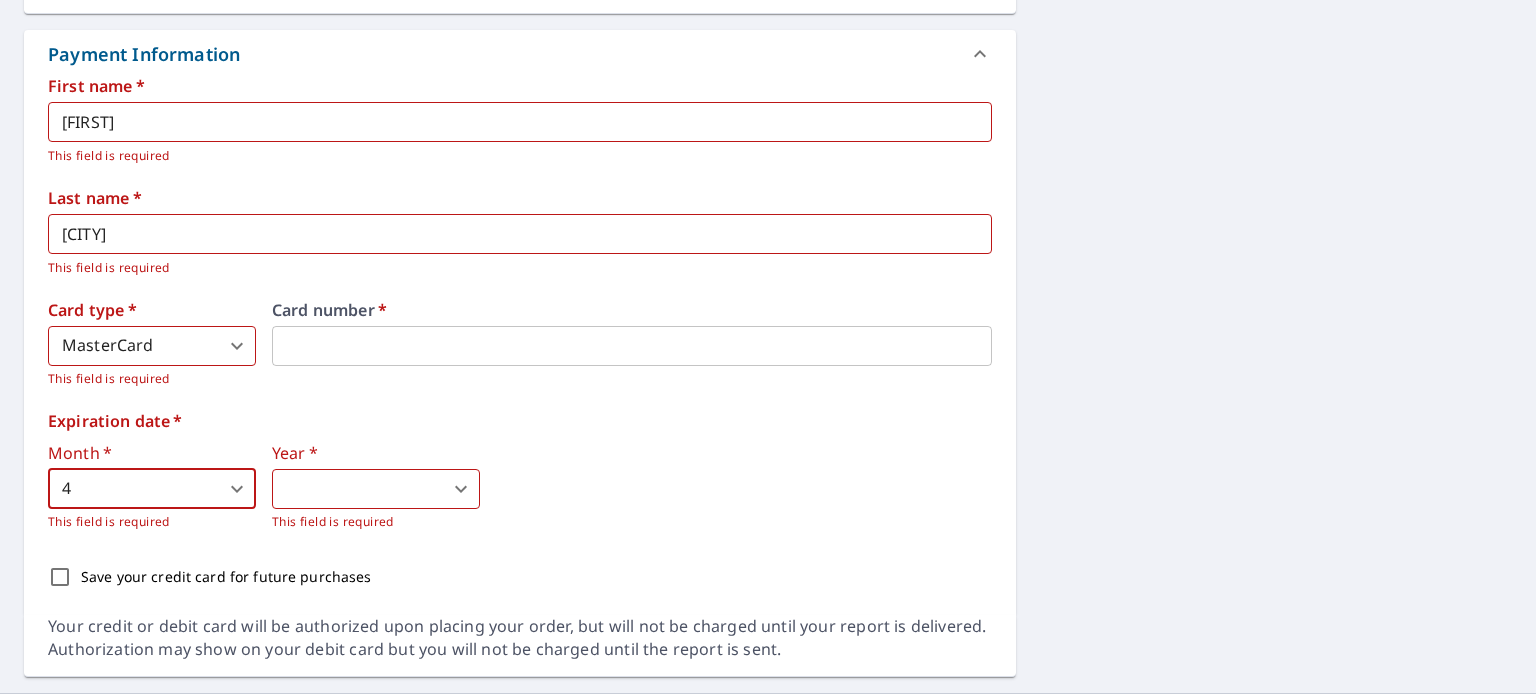 click on "CD CD
Dashboard Order History Cancel Order CD Dashboard / Finalize Order Finalize Order 10800 W Cemetery Rd Canyon, TX 79015 Aerial Road A standard road map Aerial A detailed look from above Labels Labels 250 feet 50 m © 2025 TomTom, © Vexcel Imaging, © 2025 Microsoft Corporation,  © OpenStreetMap Terms PROPERTY TYPE Residential BUILDING ID 10800 W Cemetery Rd, Canyon, TX, 79015 Changes to structures in last 4 years ( renovations, additions, etc. ) Include Special Instructions x ​ Claim Information Claim number ​ Claim information ​ PO number ​ Date of loss ​ Cat ID ​ Email Recipients Your reports will be sent to  chyanne3412@gmail.com.  Edit Contact Information. Send a copy of the report to: ​ Substitutions and Customization Roof measurement report substitutions If a Premium Report is unavailable send me an Extended Coverage 3D Report: Yes No Ask If an Extended Coverage 3D Report is unavailable send me an Extended Coverage 2D Report: Yes No Ask Yes No Ask Additional Report Formats DXF" at bounding box center [768, 347] 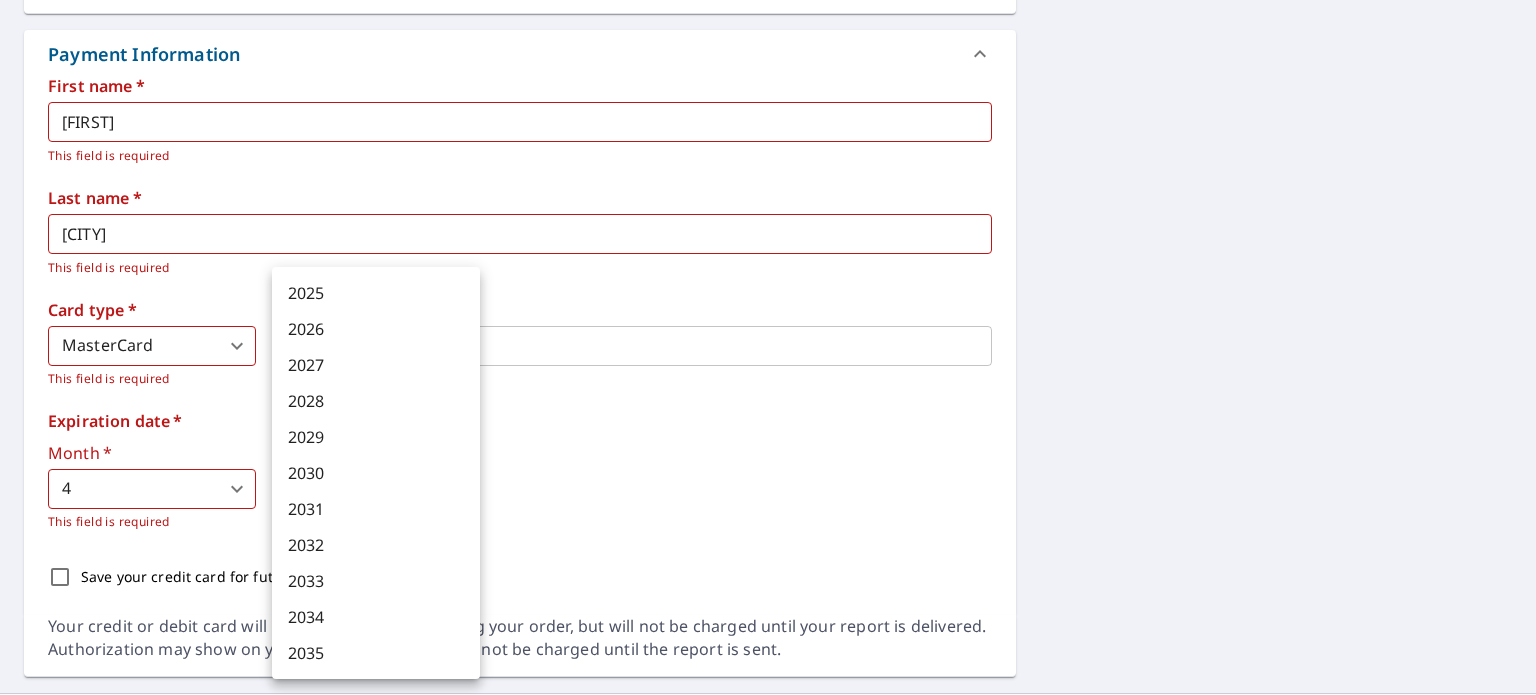 click on "2027" at bounding box center [376, 365] 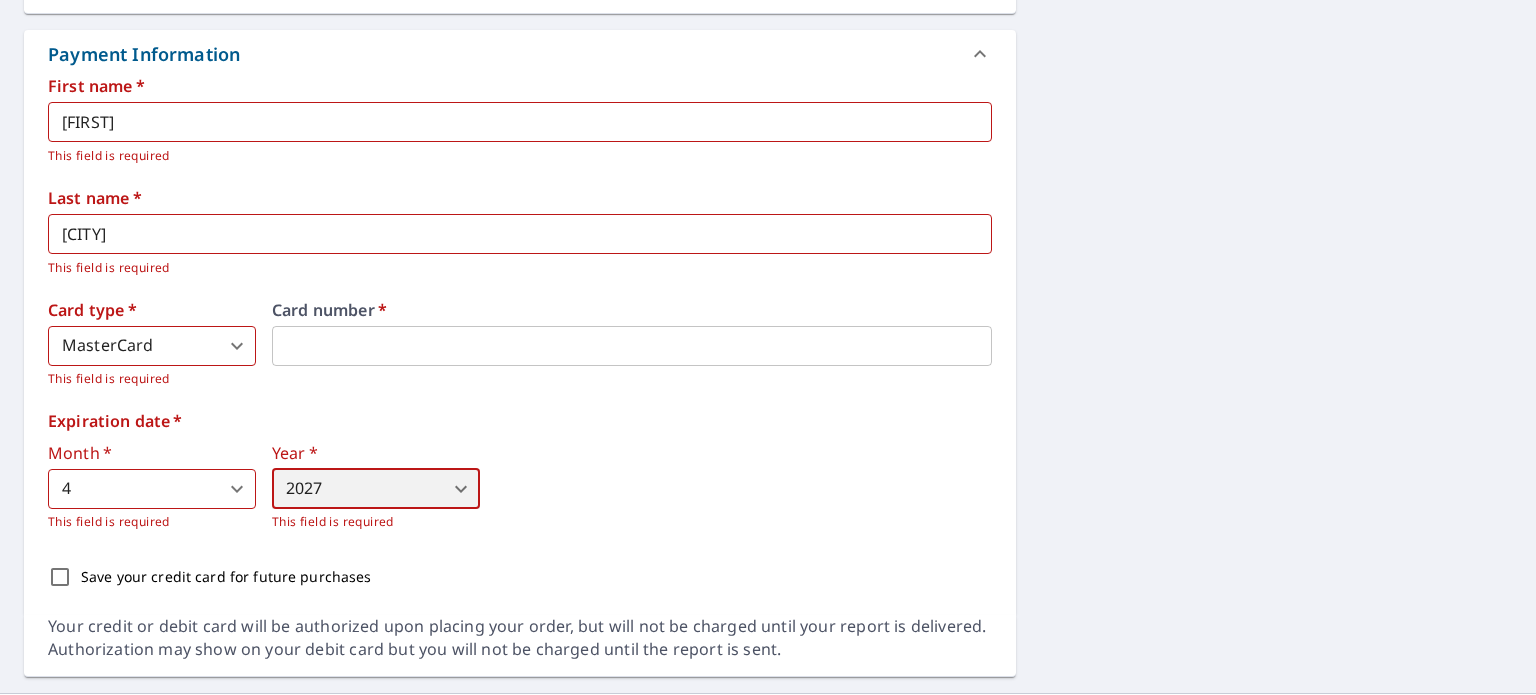scroll, scrollTop: 948, scrollLeft: 0, axis: vertical 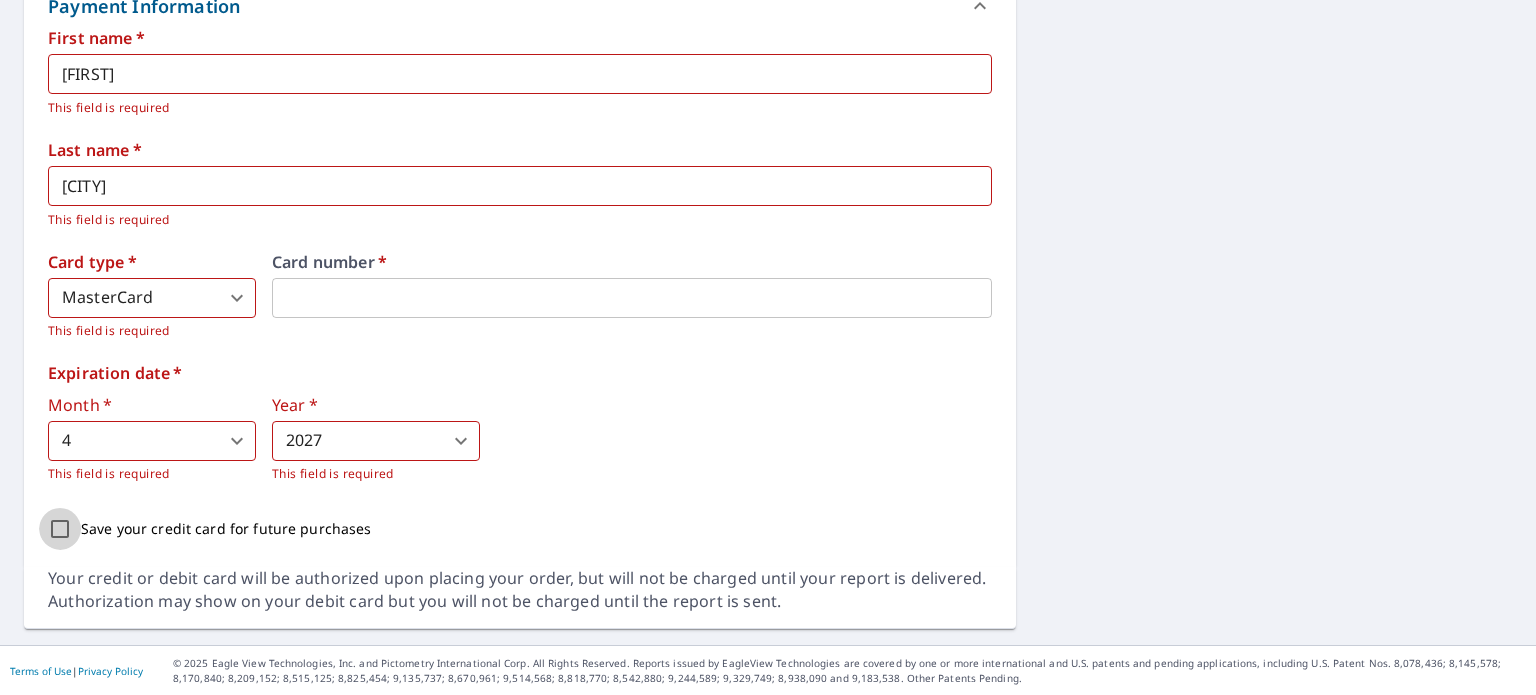 click on "Save your credit card for future purchases" at bounding box center [60, 529] 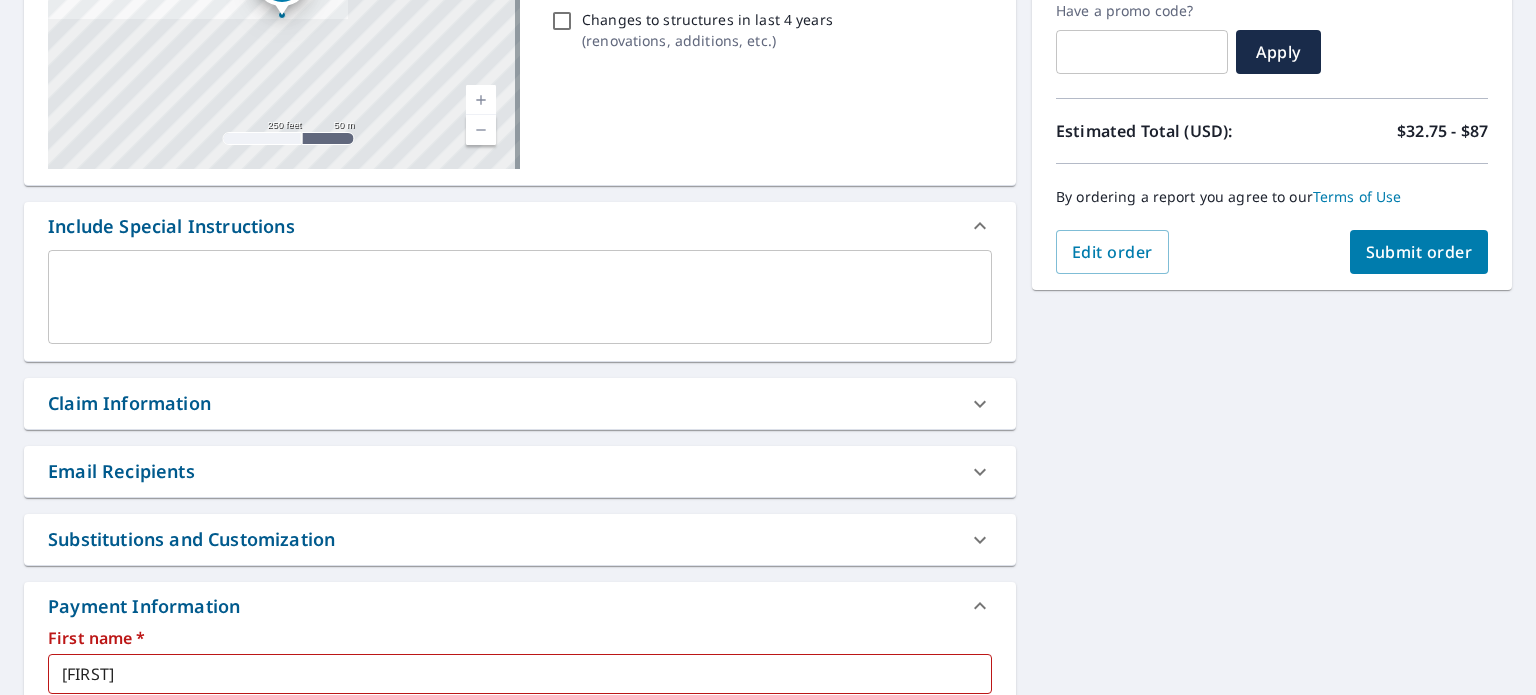 scroll, scrollTop: 0, scrollLeft: 0, axis: both 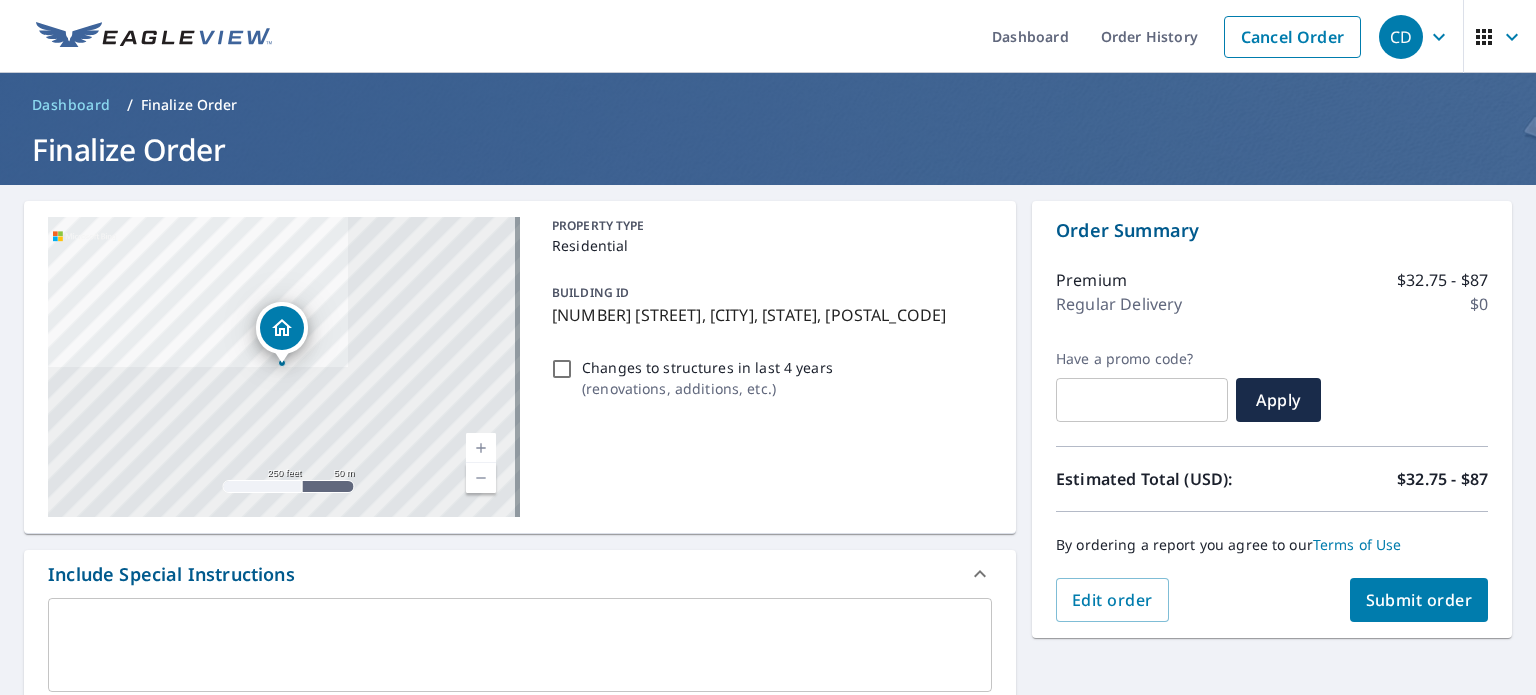 click on "Submit order" at bounding box center (1419, 600) 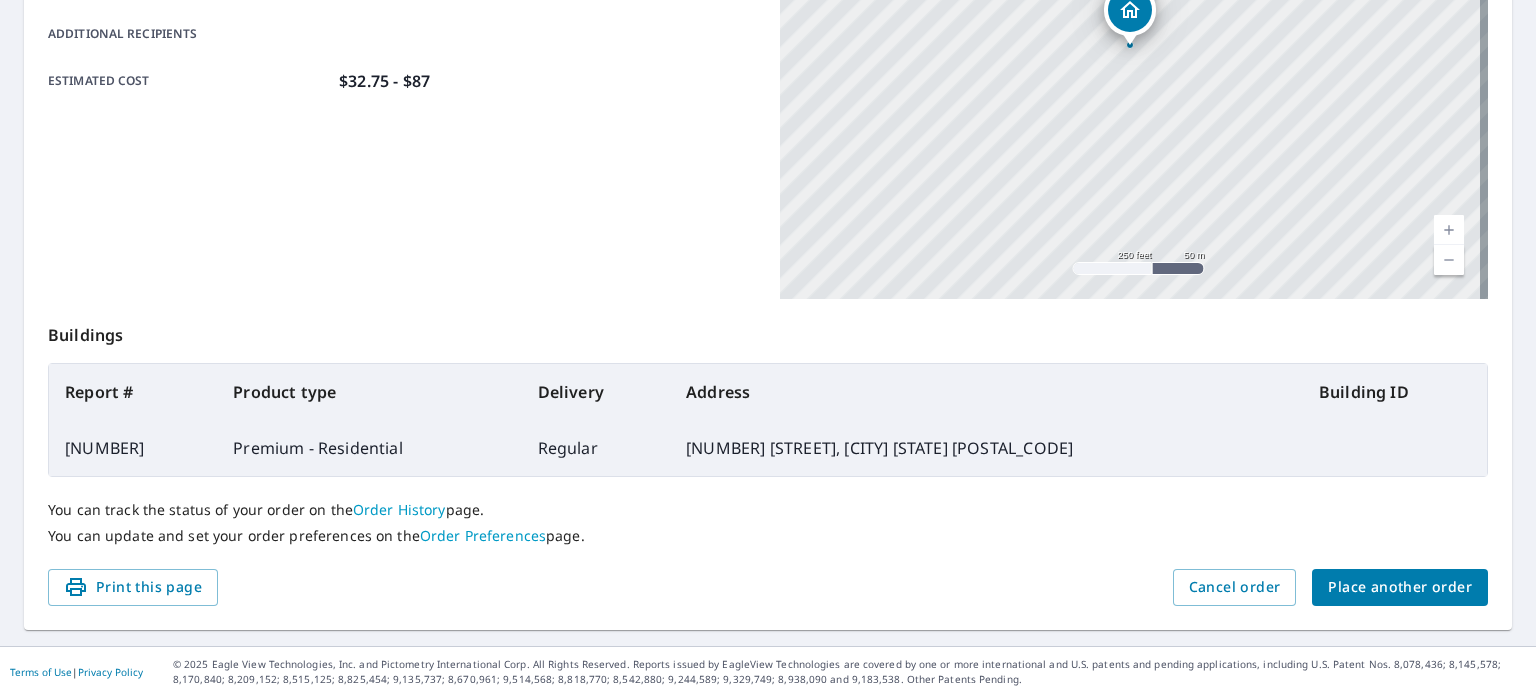 scroll, scrollTop: 0, scrollLeft: 0, axis: both 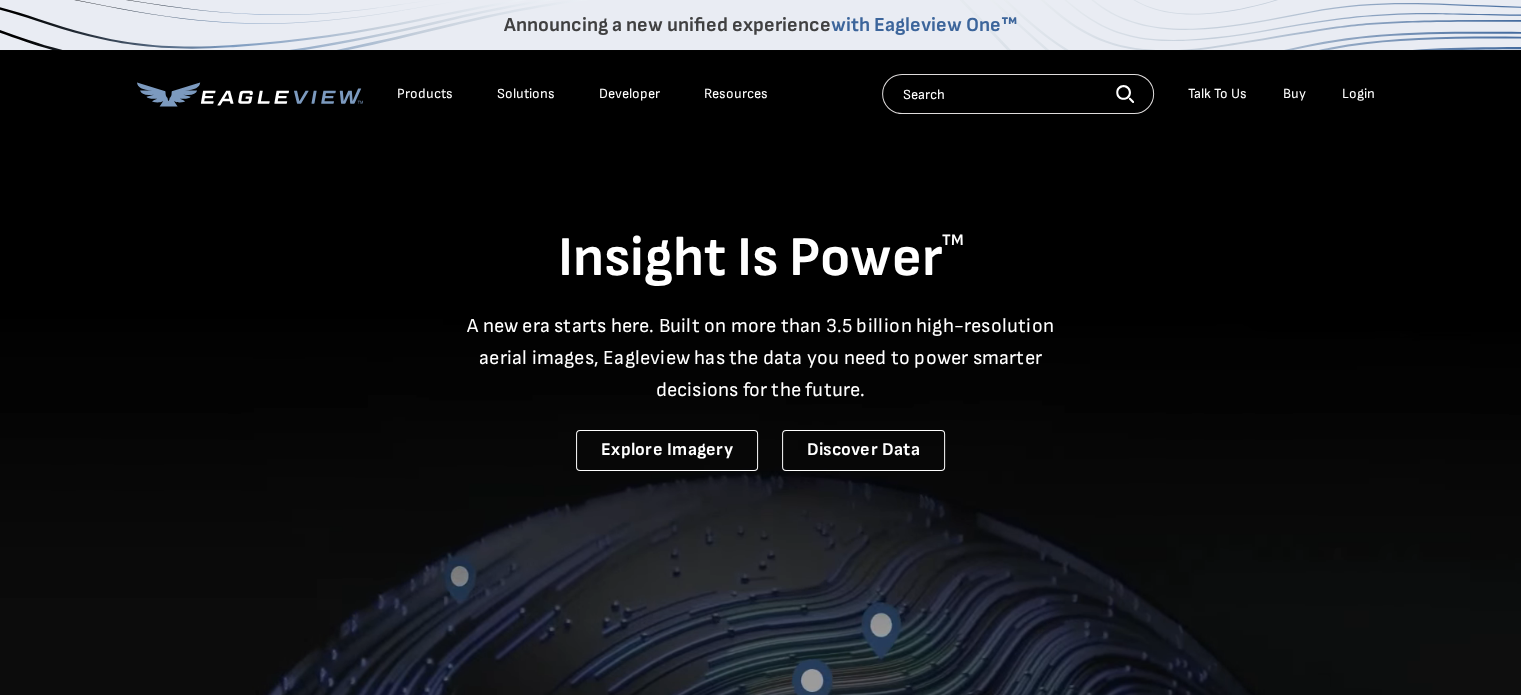click on "Login" at bounding box center [1358, 94] 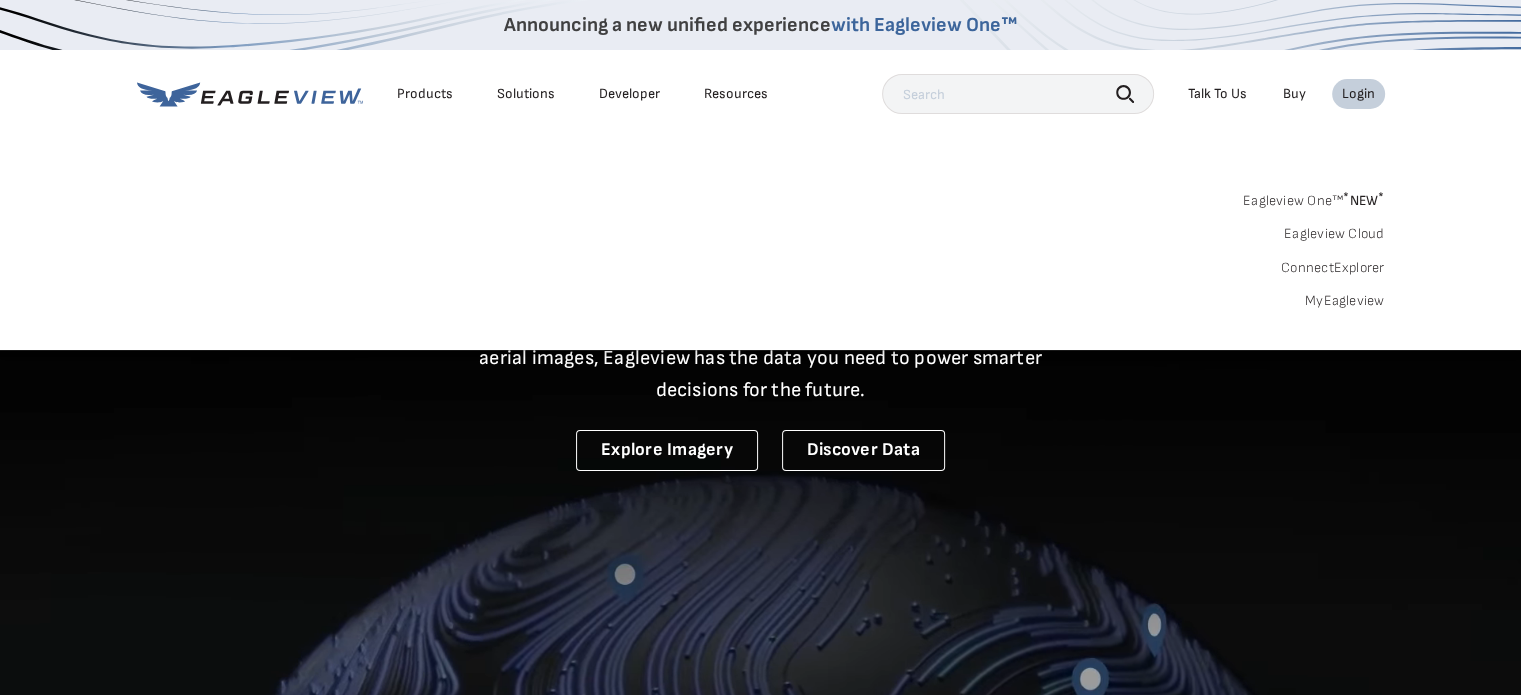 click on "Login" at bounding box center (1358, 94) 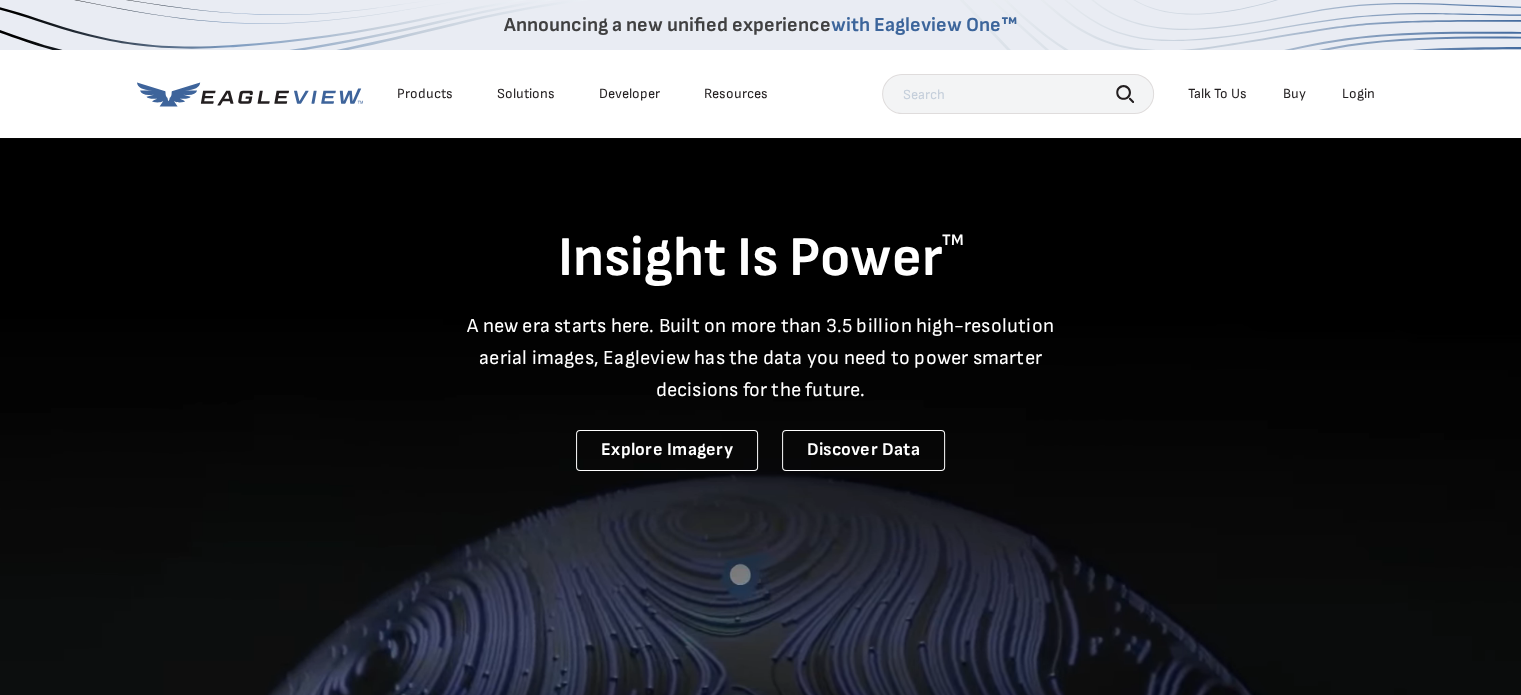 click on "Login" at bounding box center [1358, 94] 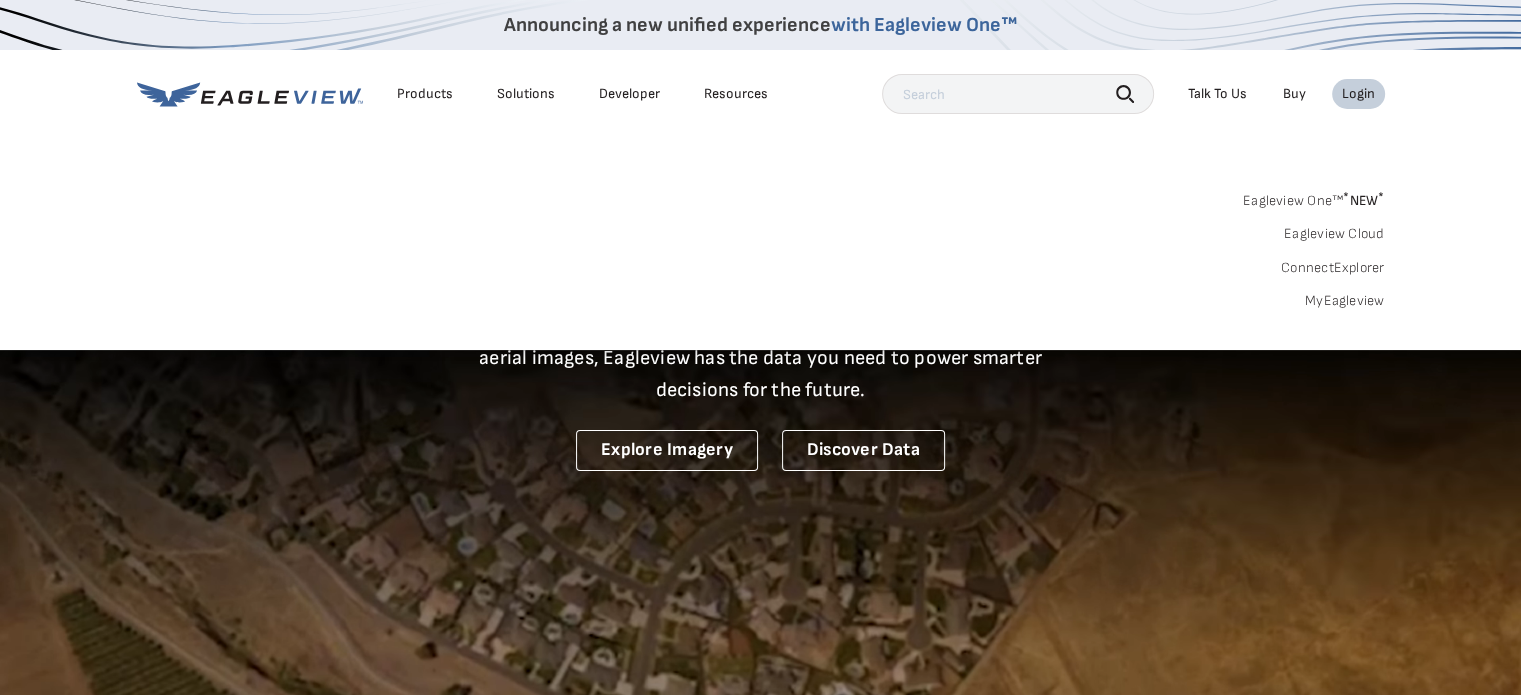 click on "MyEagleview" at bounding box center (1345, 301) 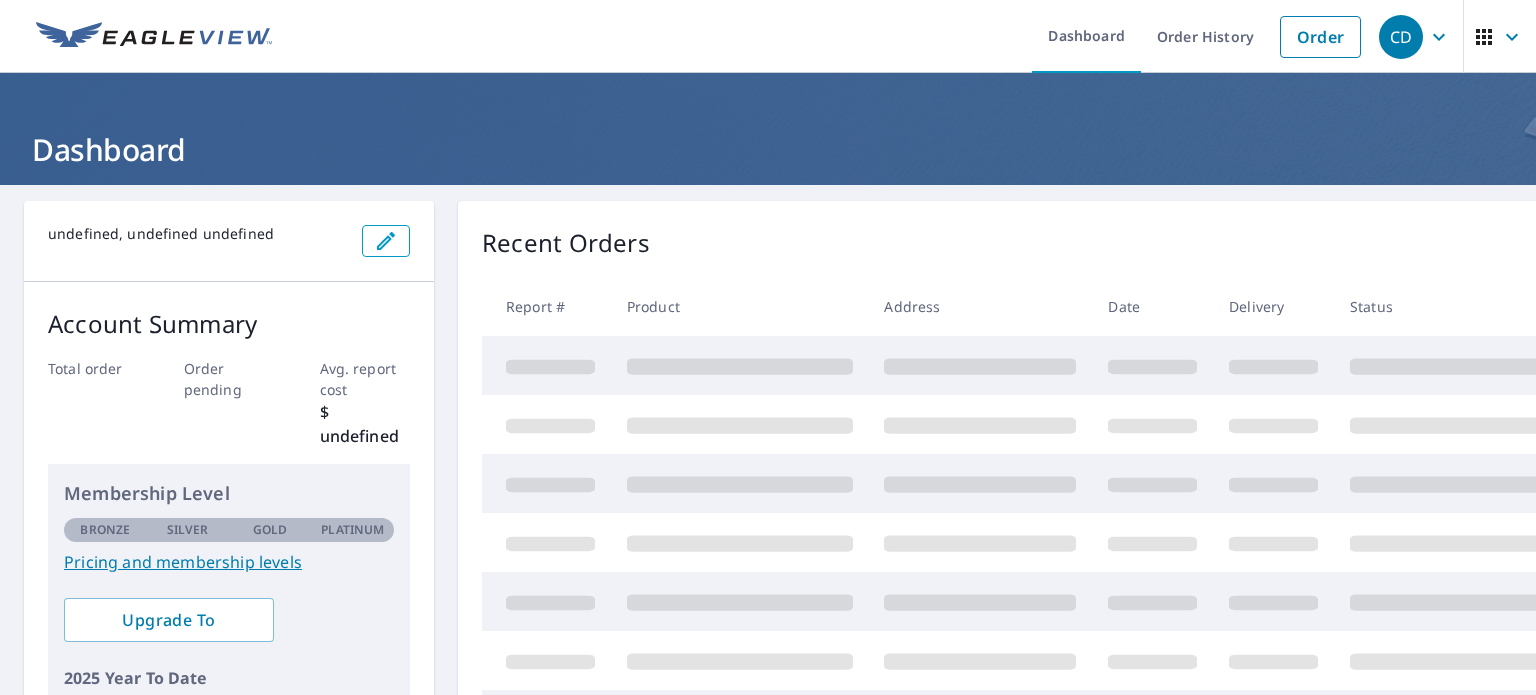 scroll, scrollTop: 0, scrollLeft: 0, axis: both 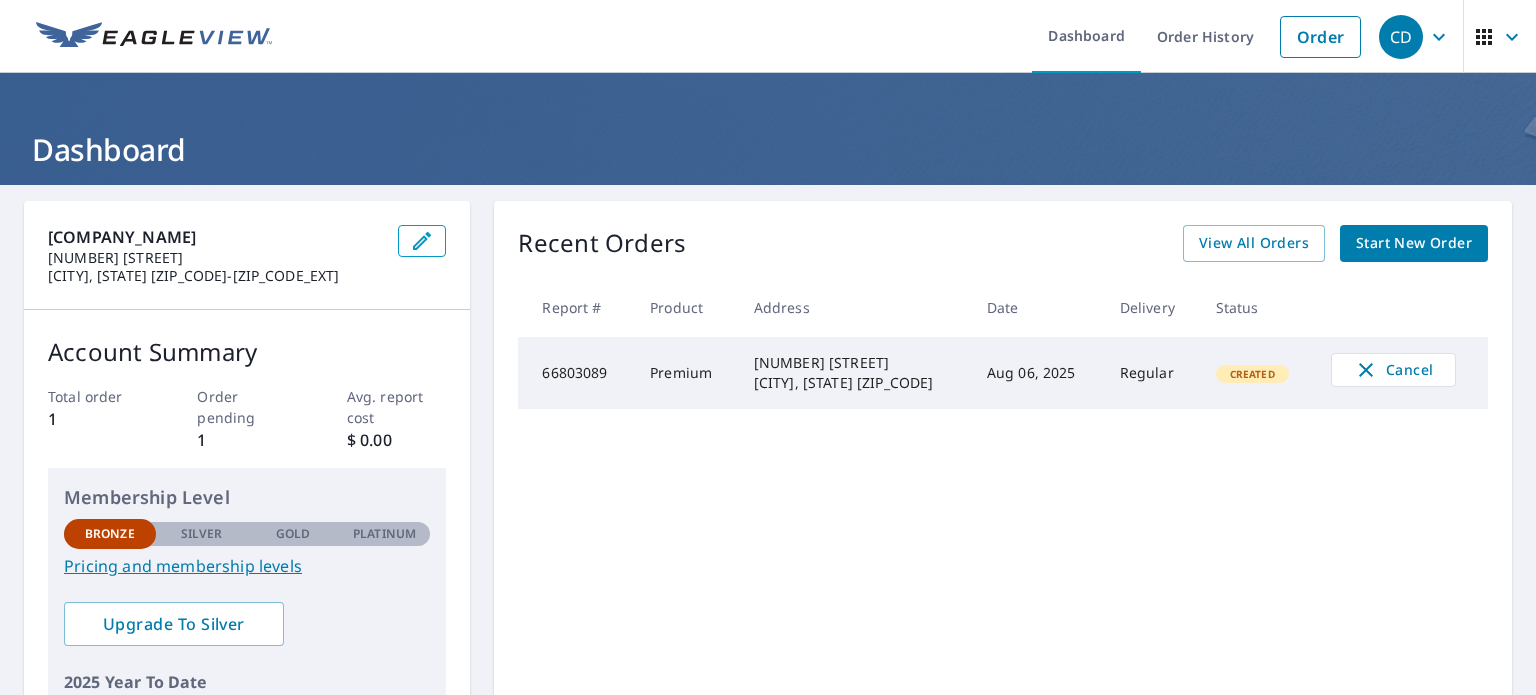 click on "CD" at bounding box center [1401, 37] 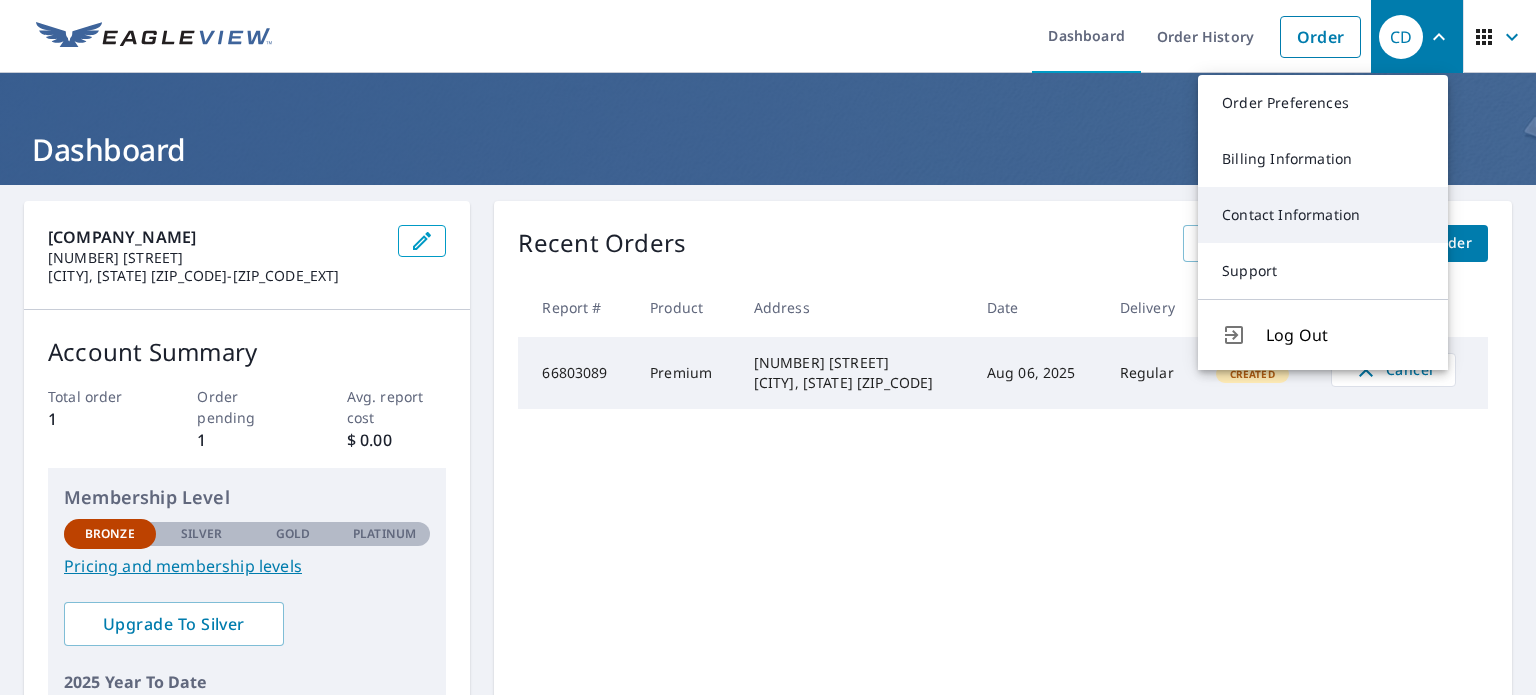 click on "Contact Information" at bounding box center [1323, 215] 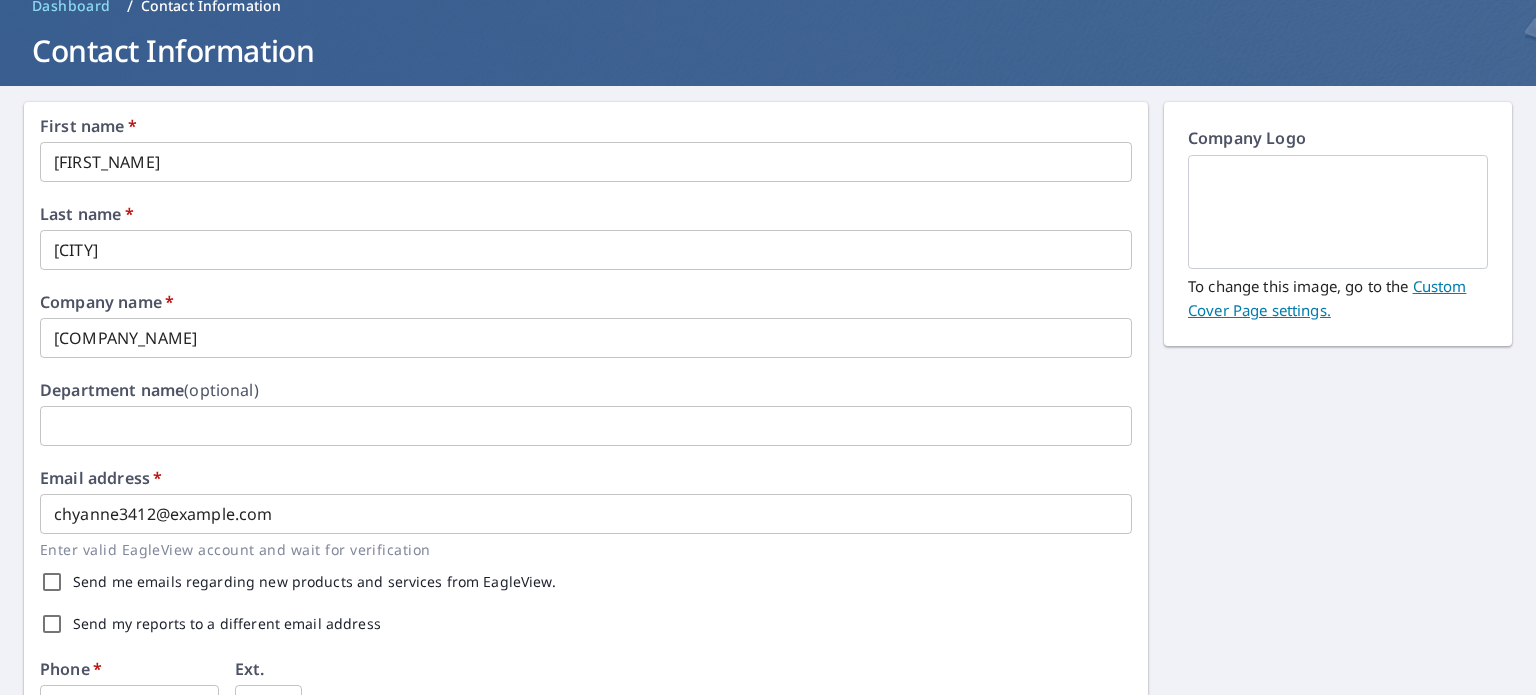 scroll, scrollTop: 200, scrollLeft: 0, axis: vertical 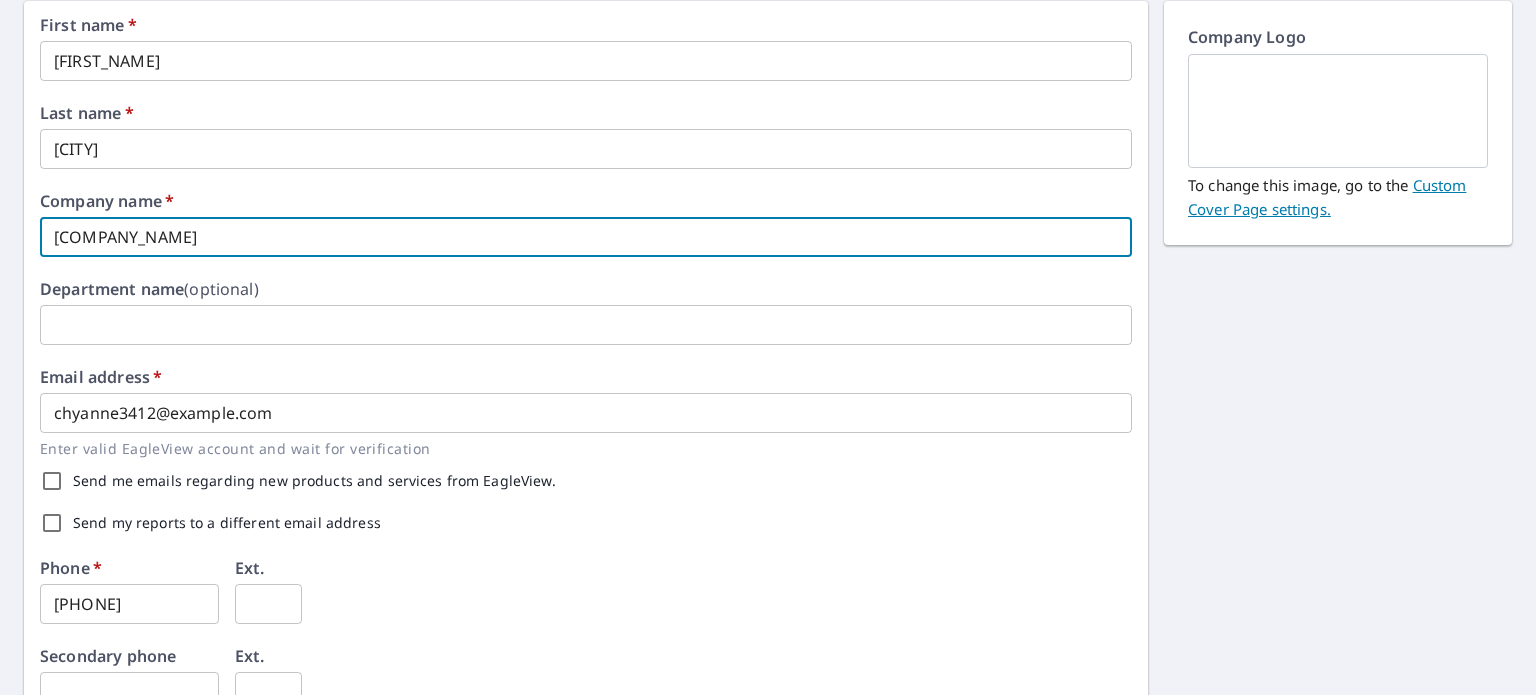 drag, startPoint x: 296, startPoint y: 251, endPoint x: 0, endPoint y: 235, distance: 296.43213 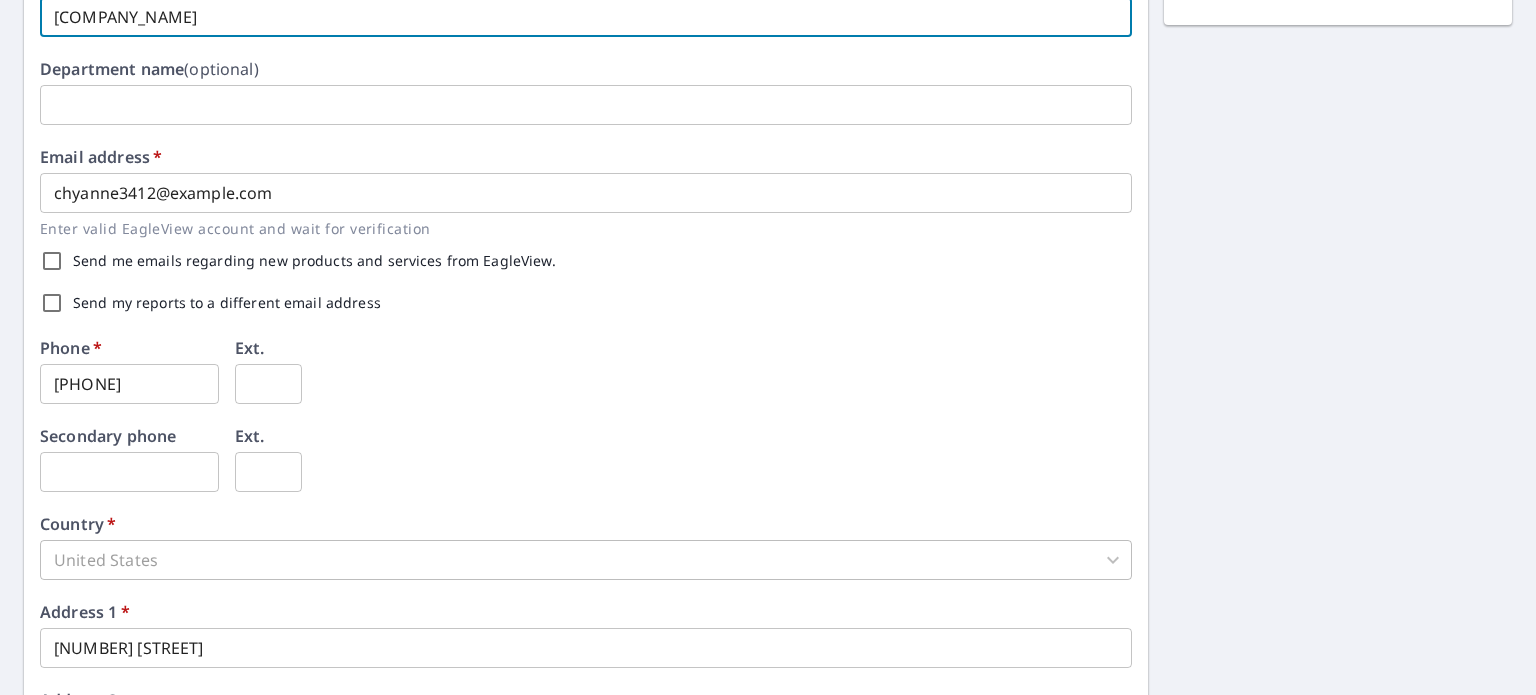 scroll, scrollTop: 500, scrollLeft: 0, axis: vertical 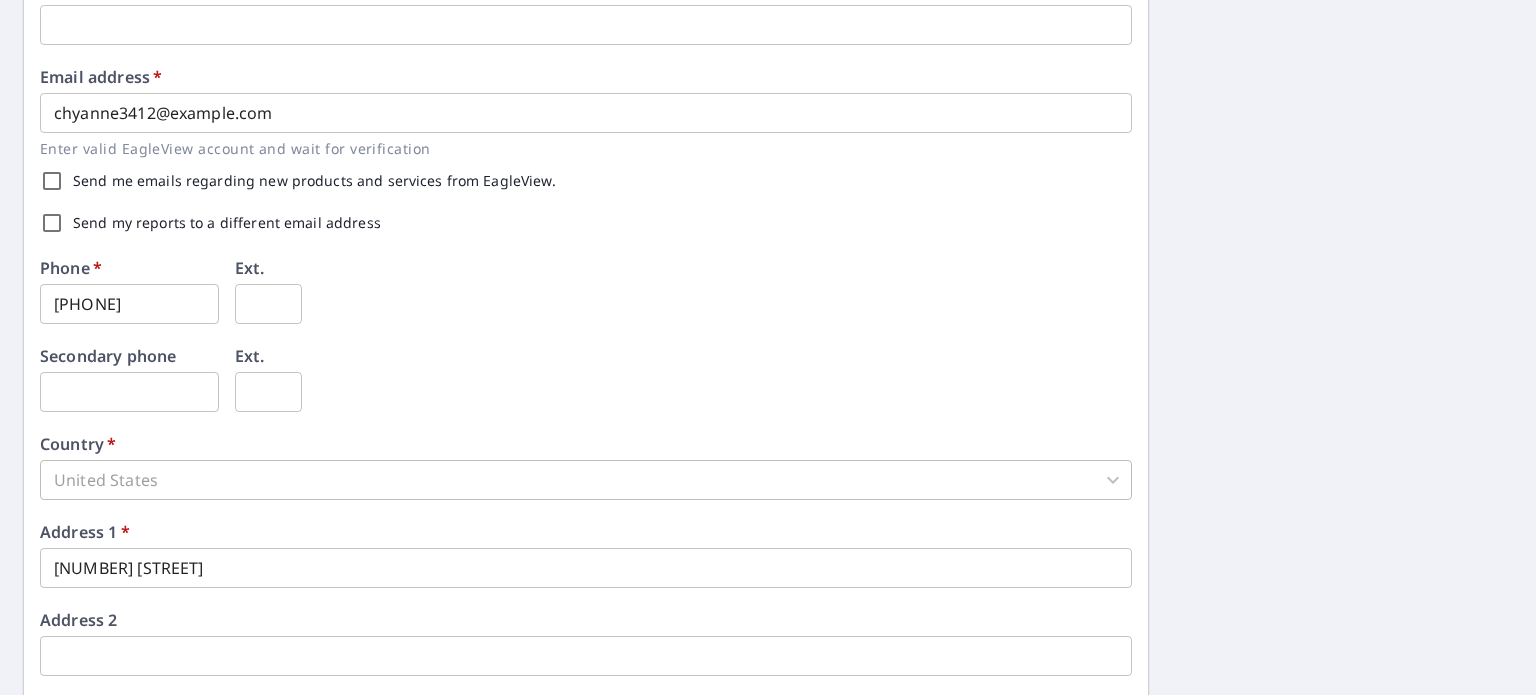 type on "Rhynehart Riifing, Inc." 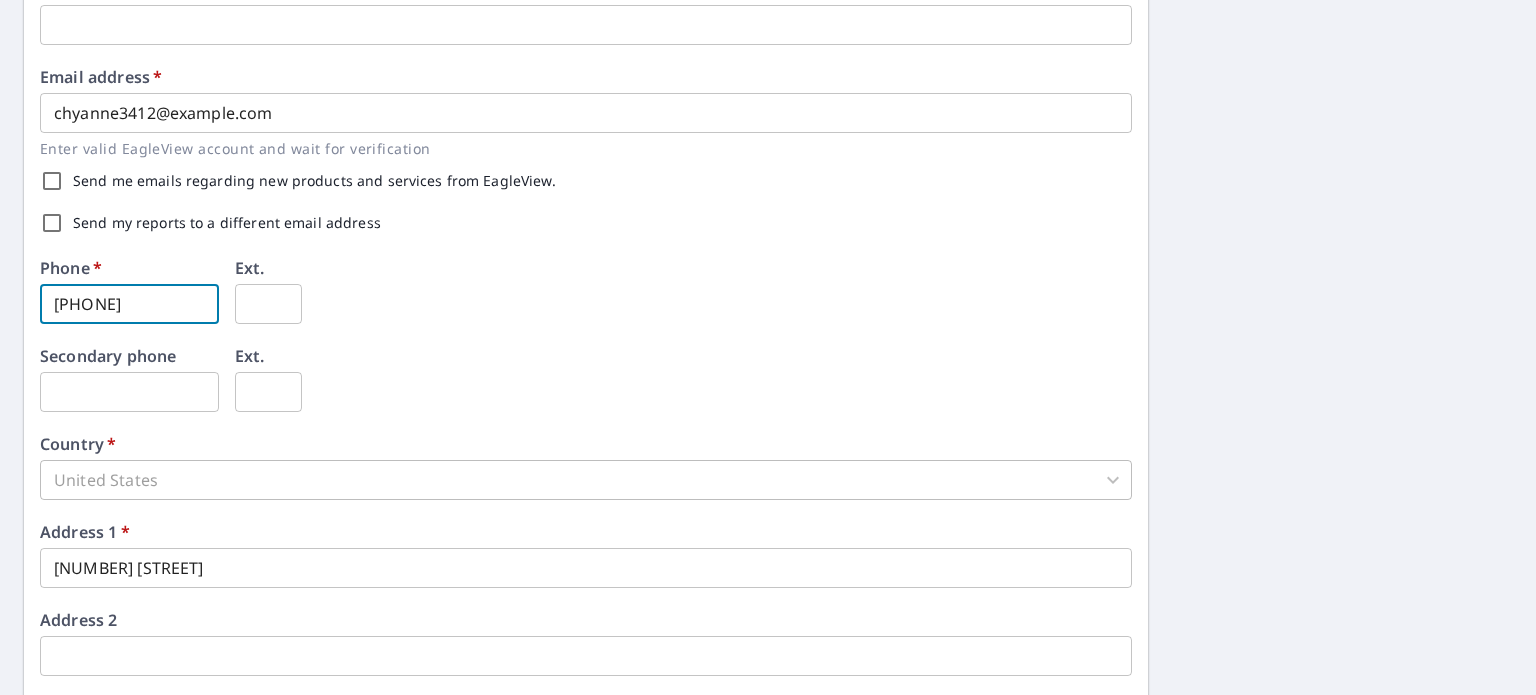 drag, startPoint x: 195, startPoint y: 310, endPoint x: 0, endPoint y: 312, distance: 195.01025 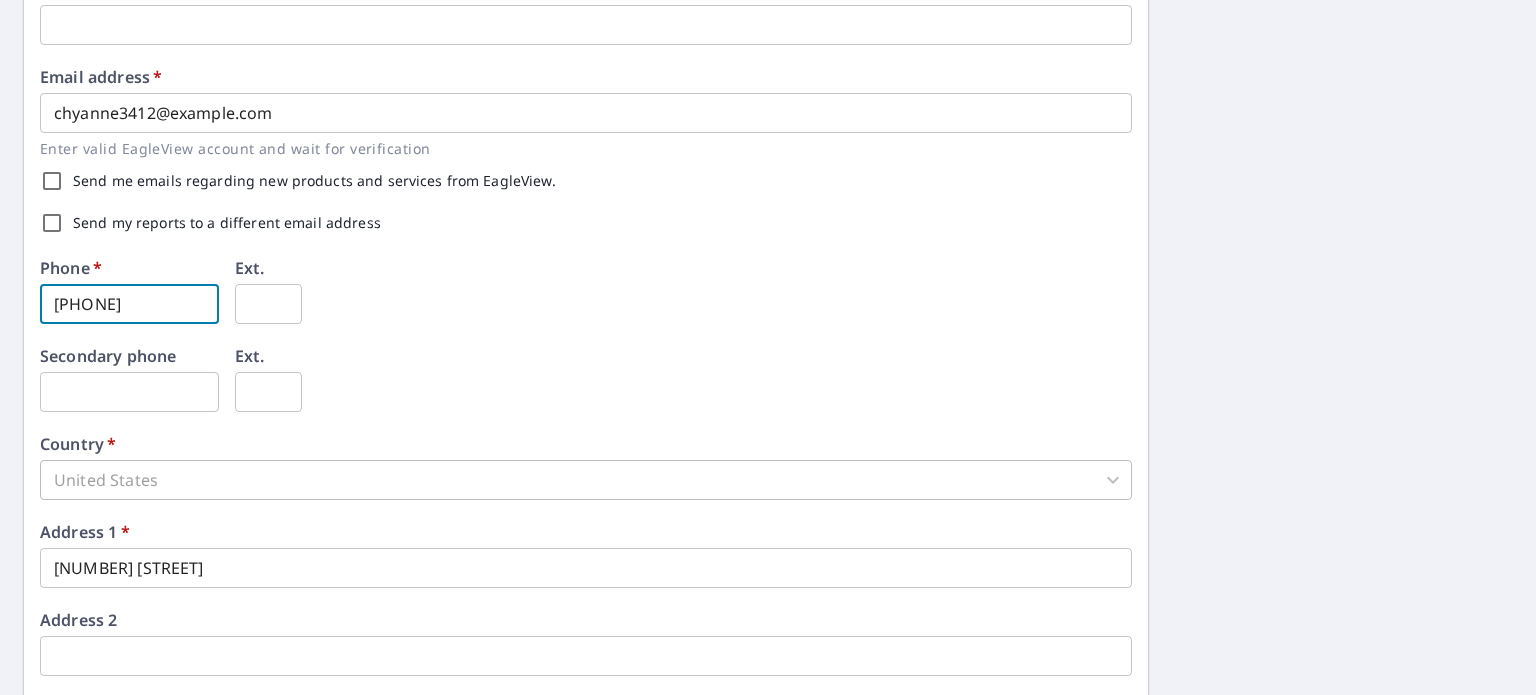 type on "806-367-3562" 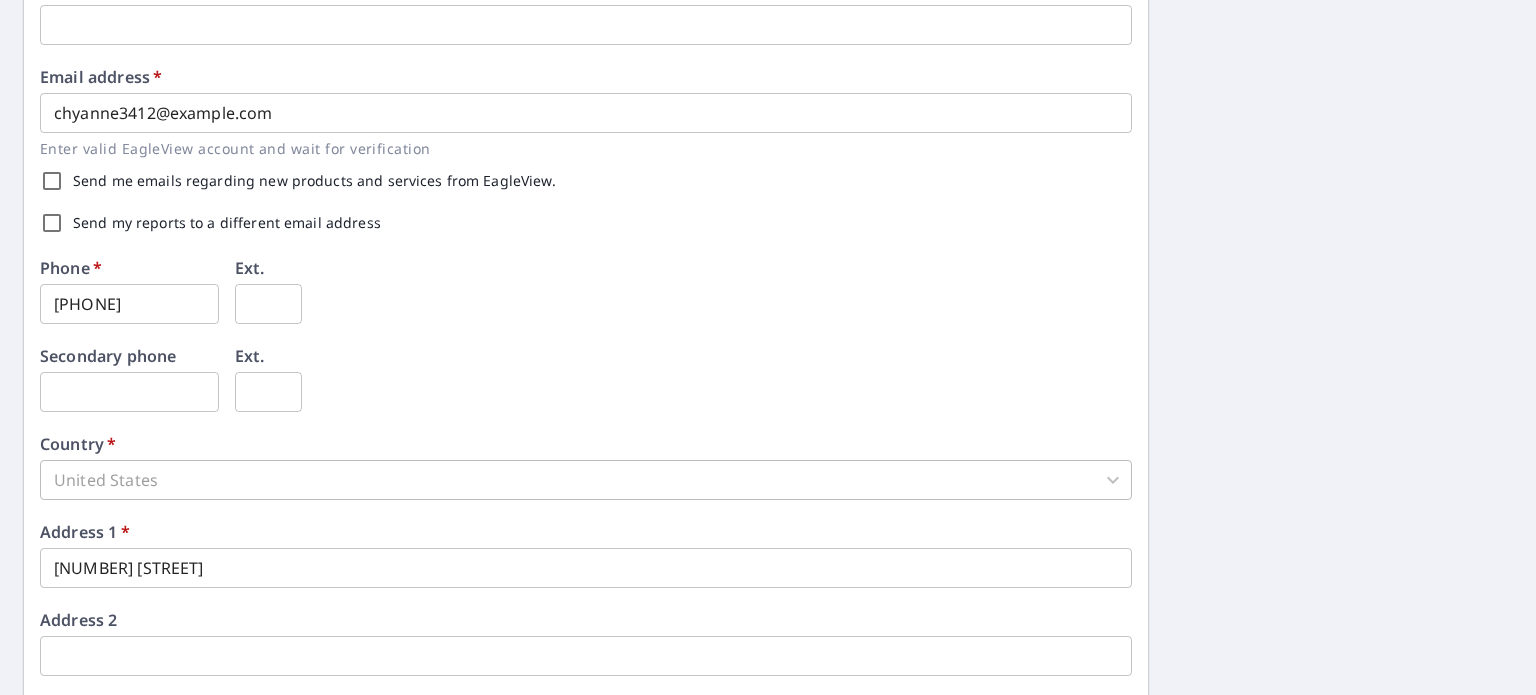 click on "Phone   * 806-367-3562 ​ Ext. ​" at bounding box center (586, 304) 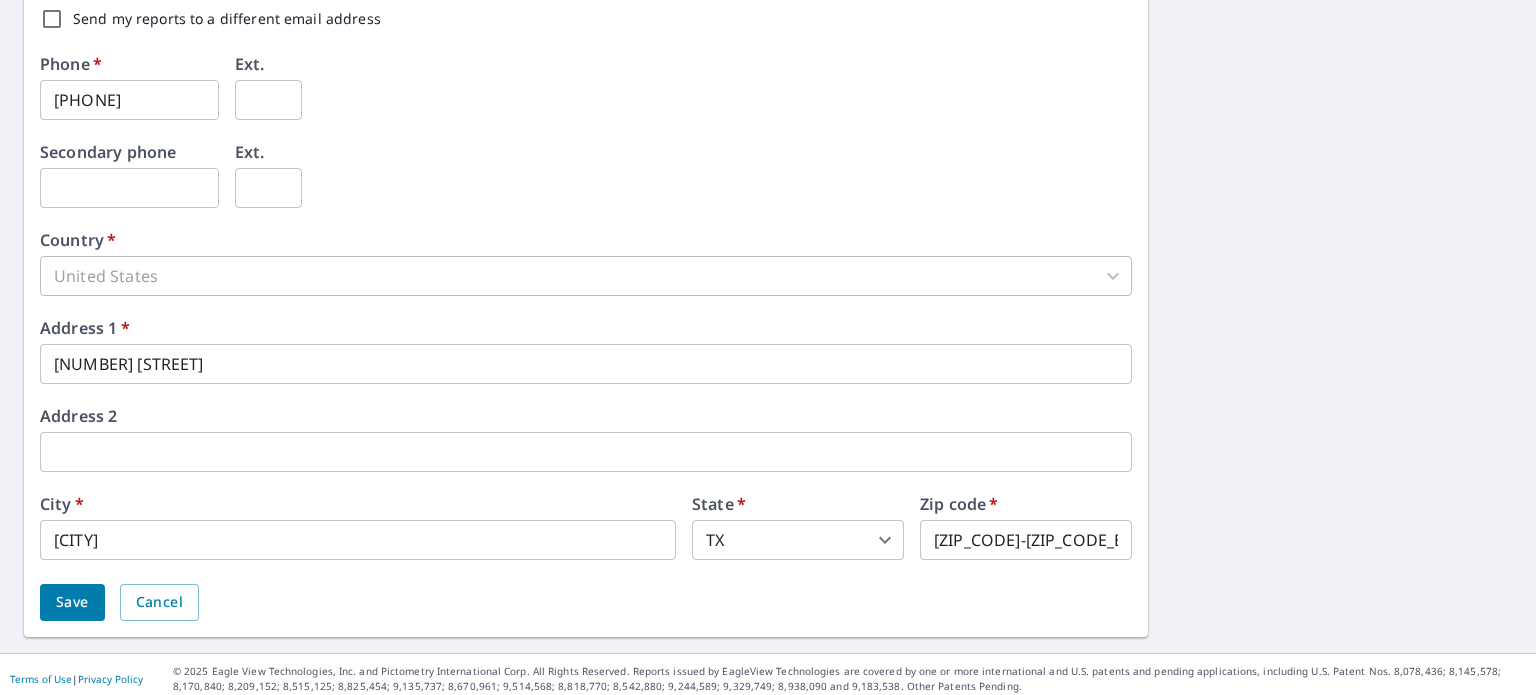 scroll, scrollTop: 712, scrollLeft: 0, axis: vertical 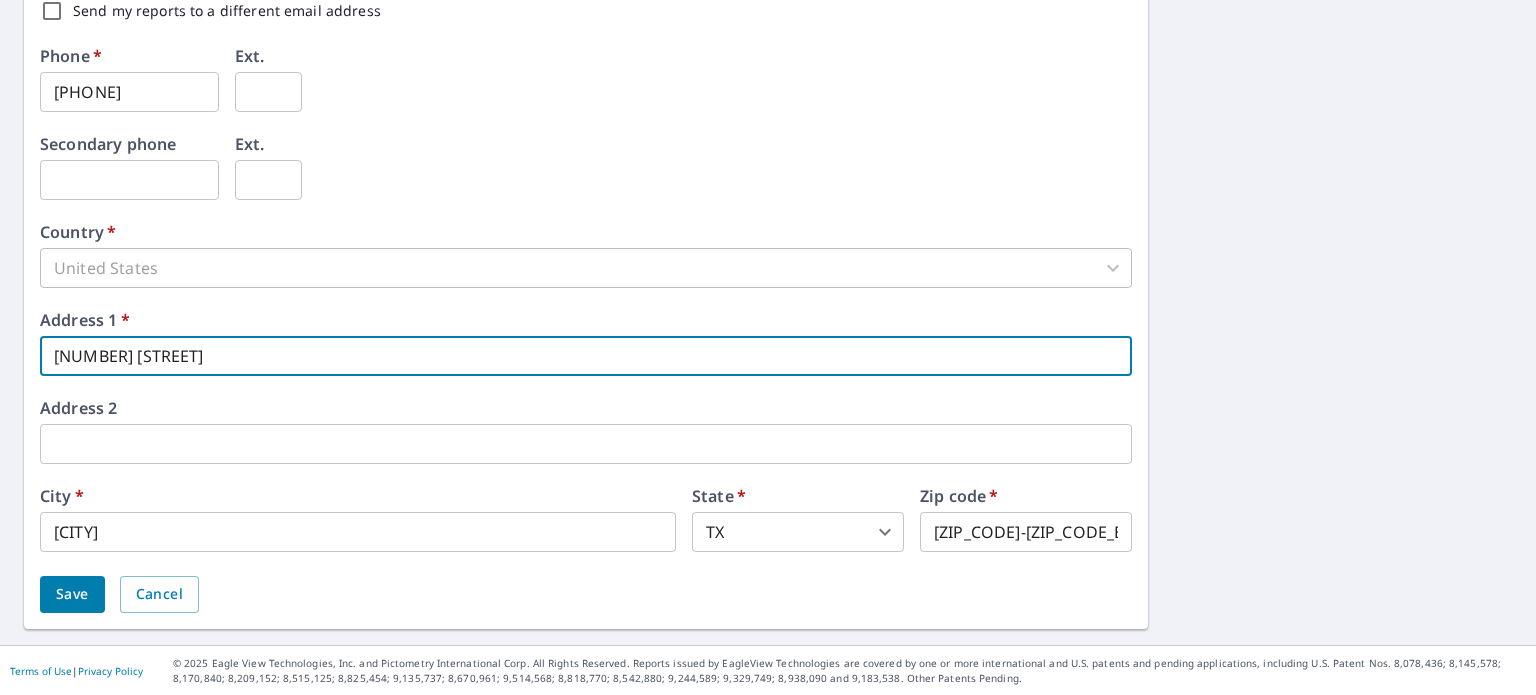 drag, startPoint x: 223, startPoint y: 363, endPoint x: 0, endPoint y: 330, distance: 225.42848 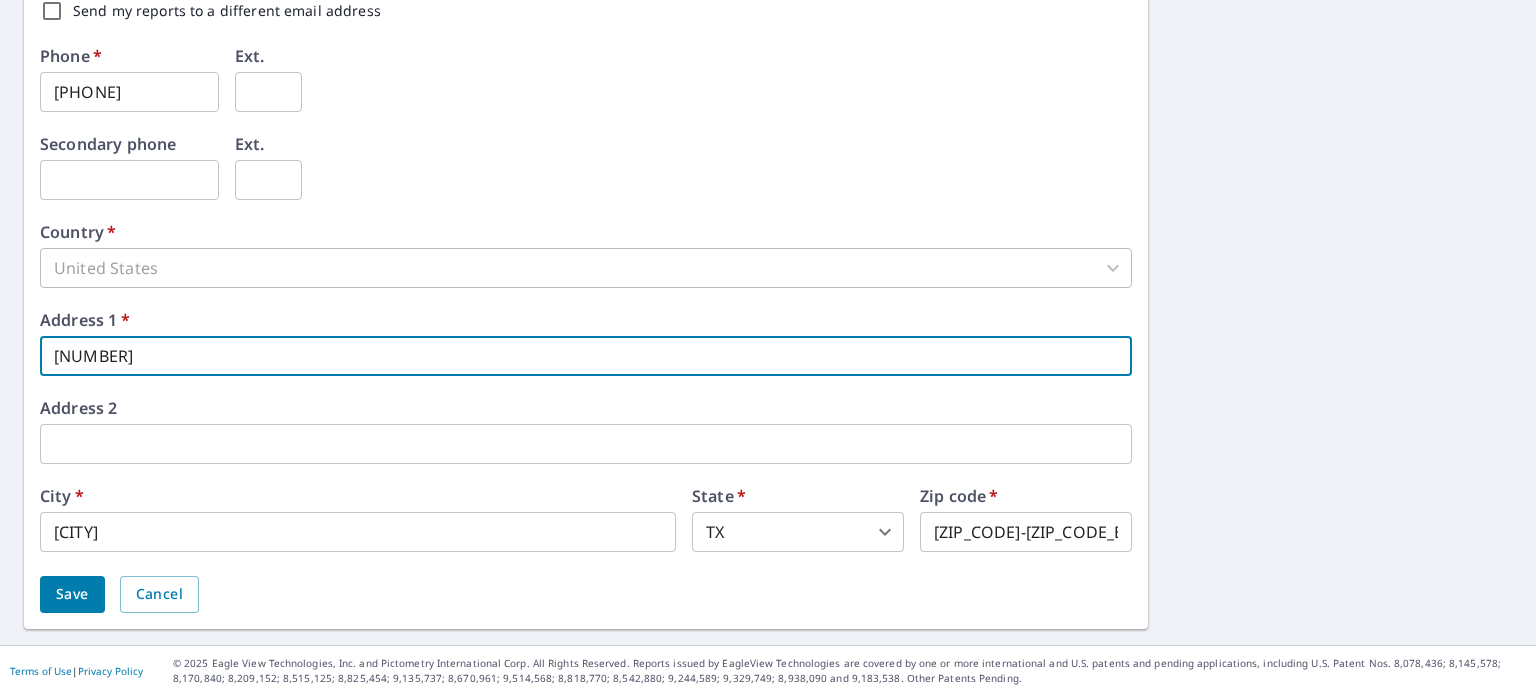 type on "5206 George Terrace" 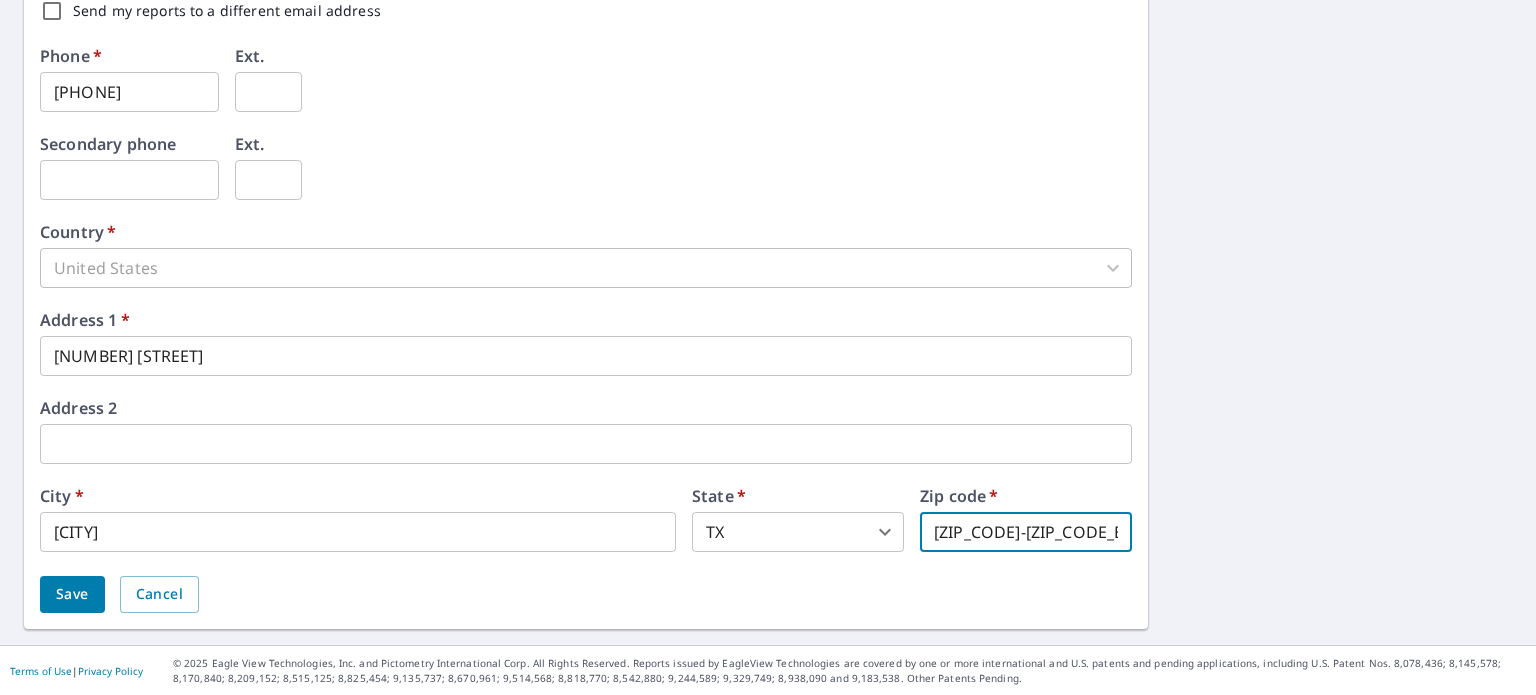 drag, startPoint x: 1076, startPoint y: 547, endPoint x: 908, endPoint y: 549, distance: 168.0119 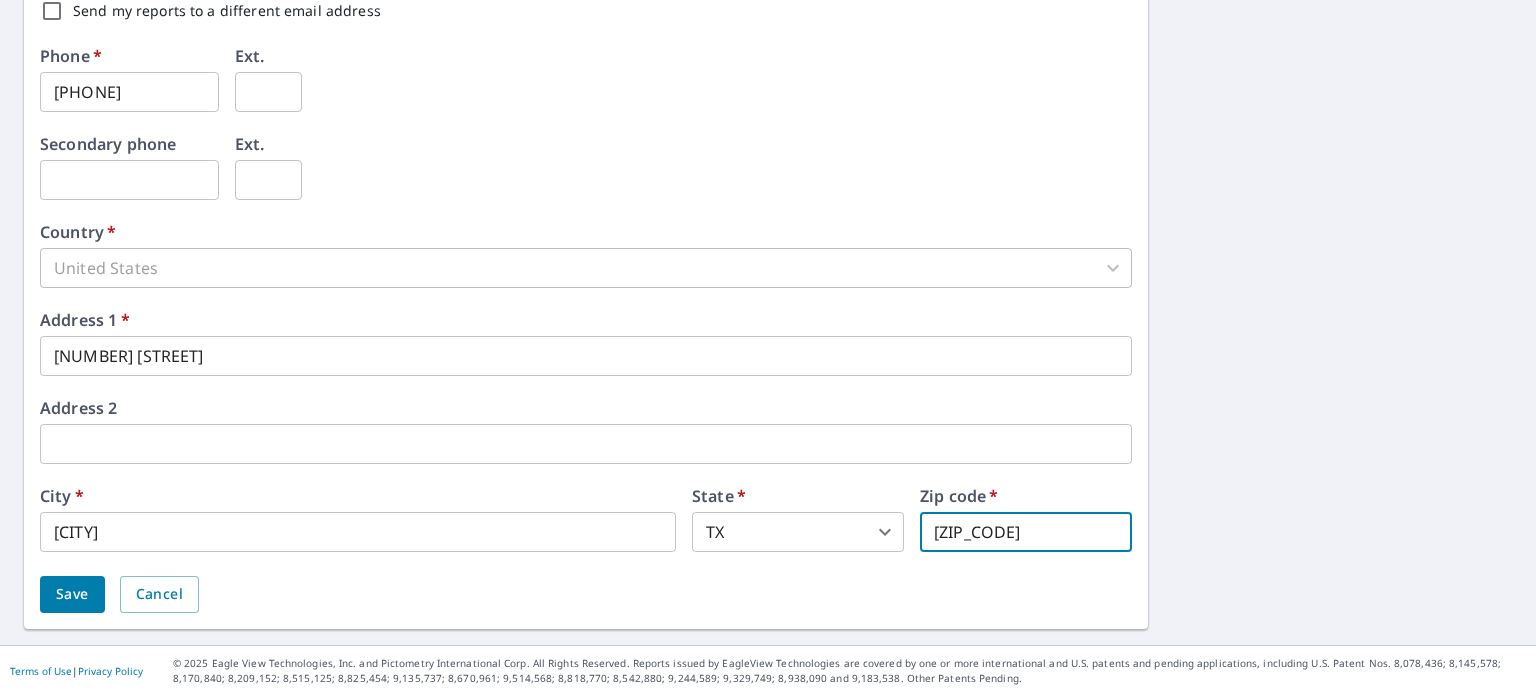 type on "79106" 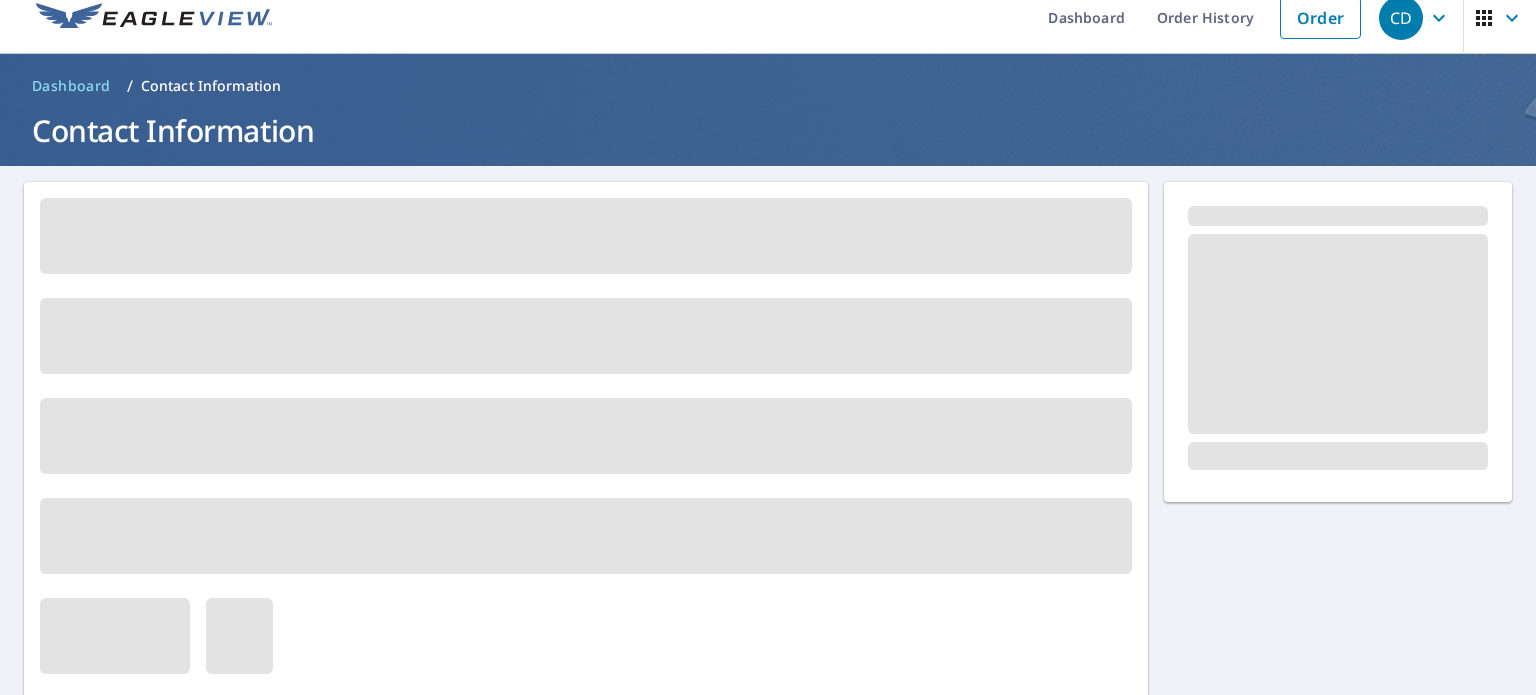 scroll, scrollTop: 0, scrollLeft: 0, axis: both 